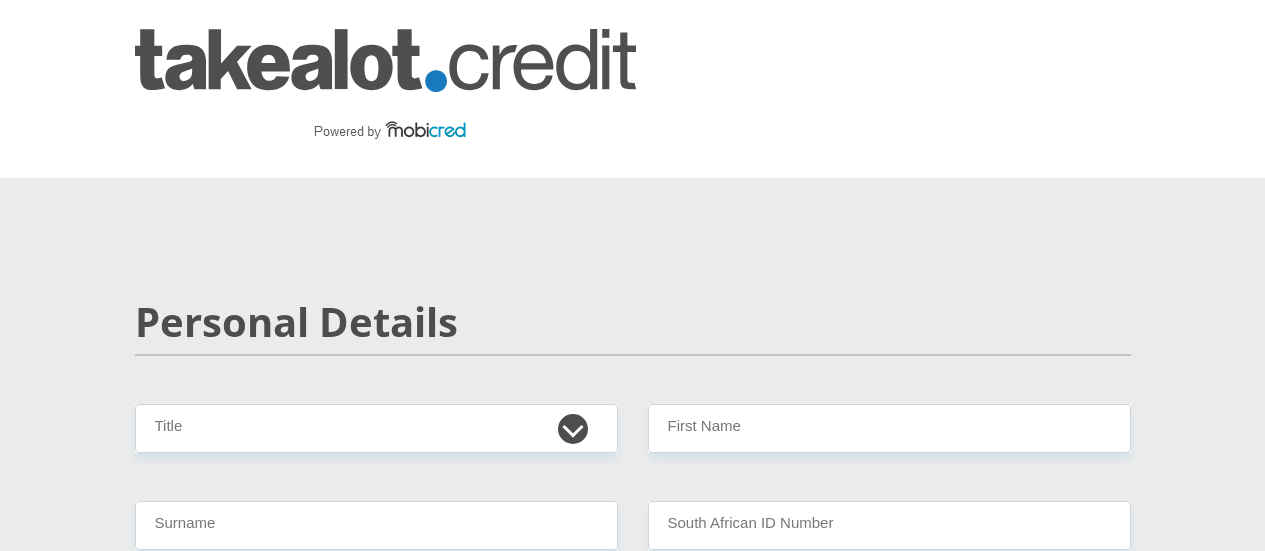 scroll, scrollTop: 0, scrollLeft: 0, axis: both 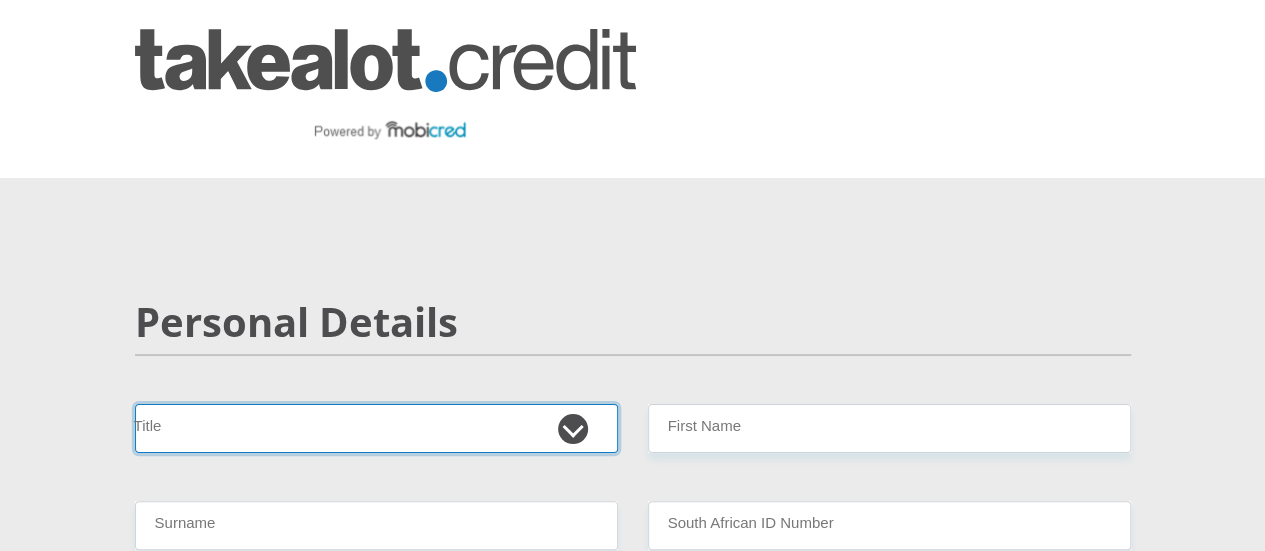 click on "Mr
Ms
Mrs
Dr
Other" at bounding box center (376, 428) 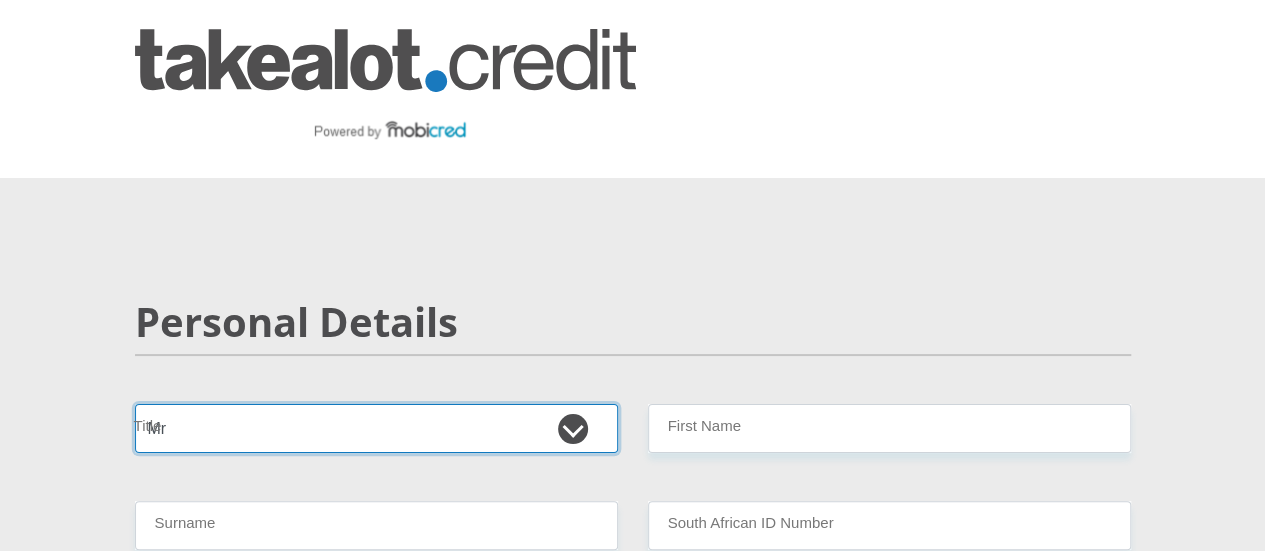 click on "Mr
Ms
Mrs
Dr
Other" at bounding box center [376, 428] 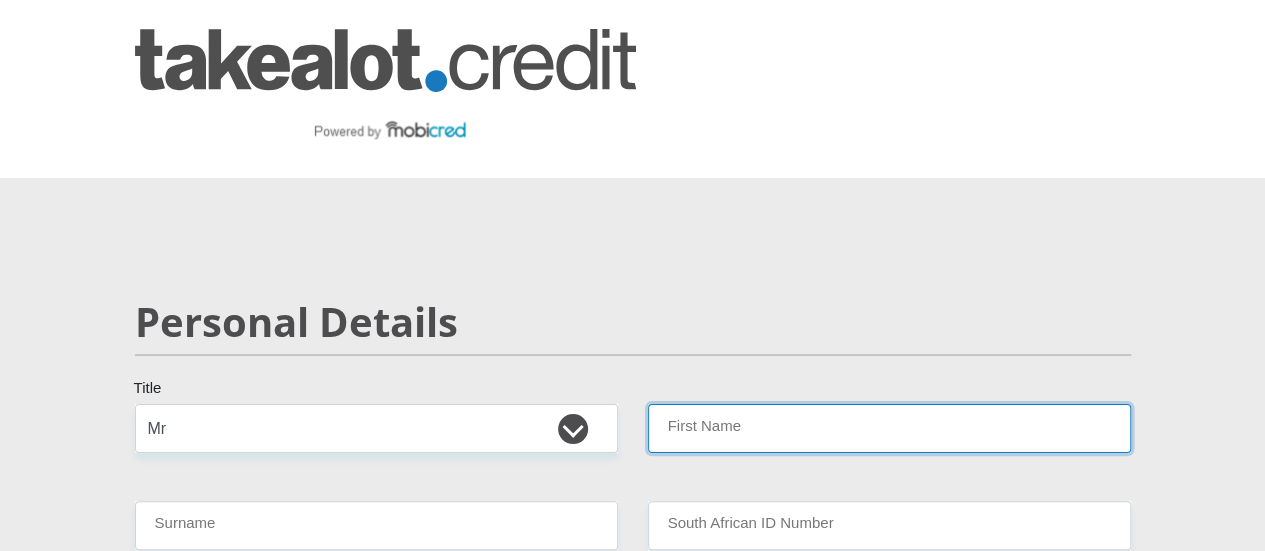 click on "First Name" at bounding box center (889, 428) 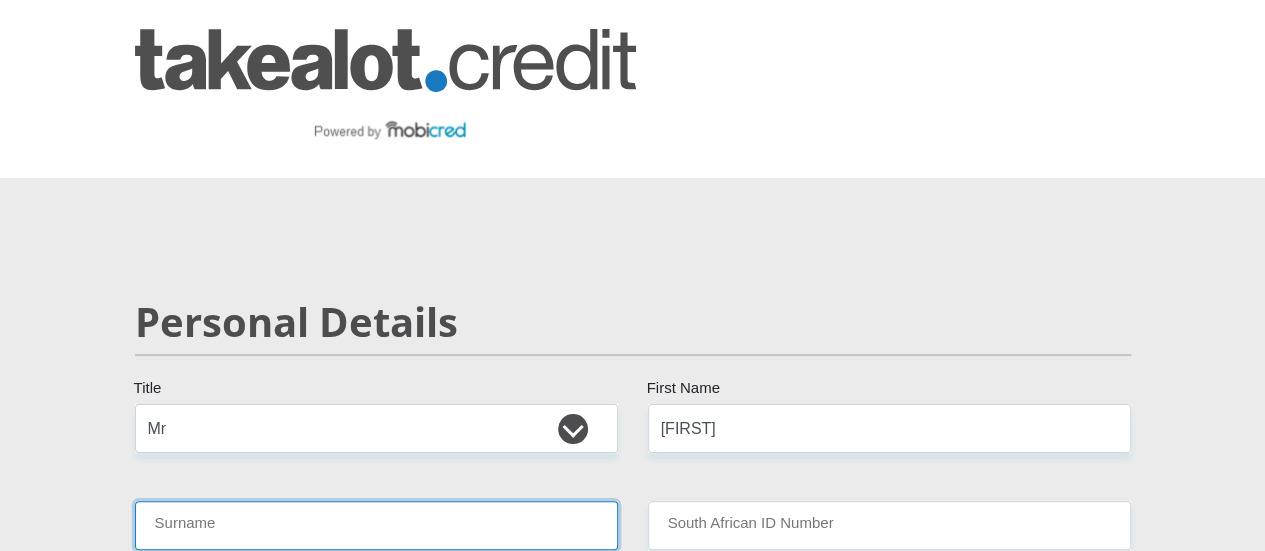 type on "[LAST]" 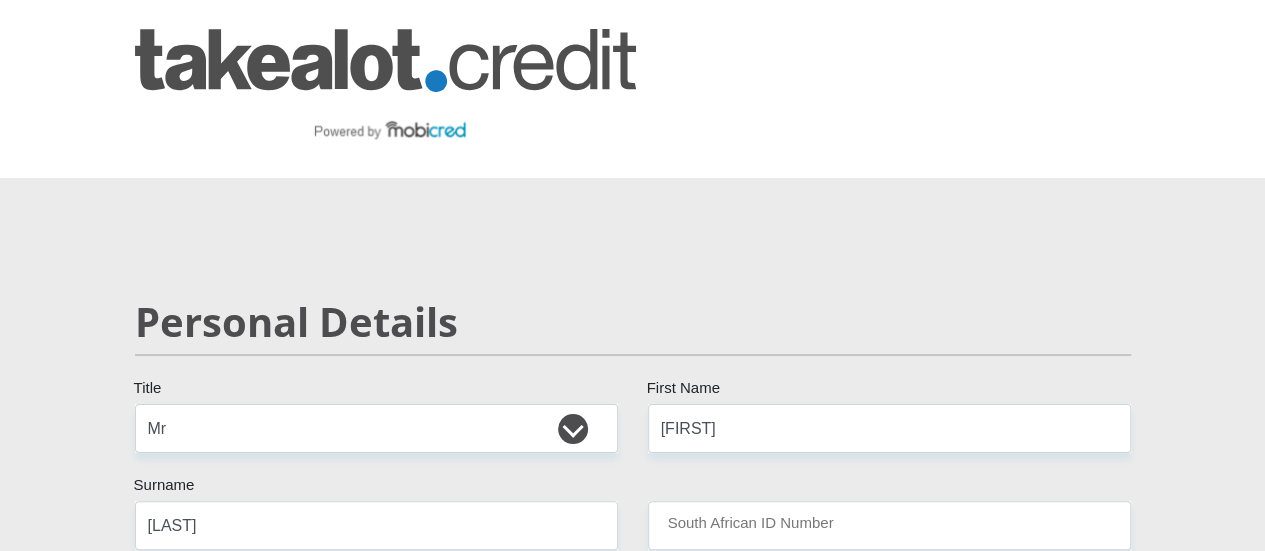select on "ZAF" 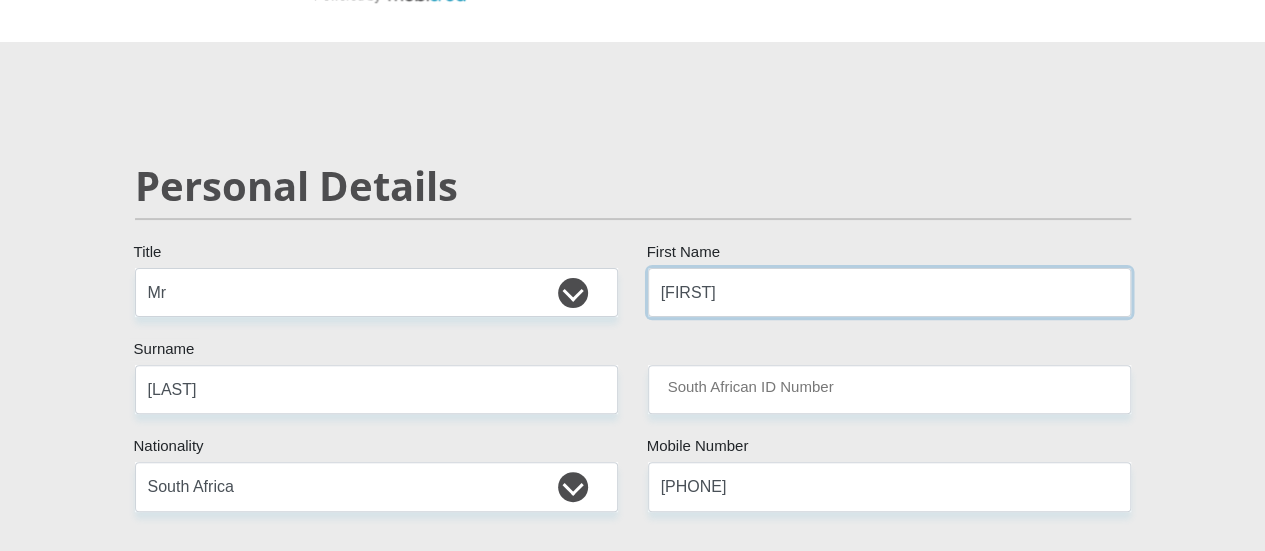 scroll, scrollTop: 200, scrollLeft: 0, axis: vertical 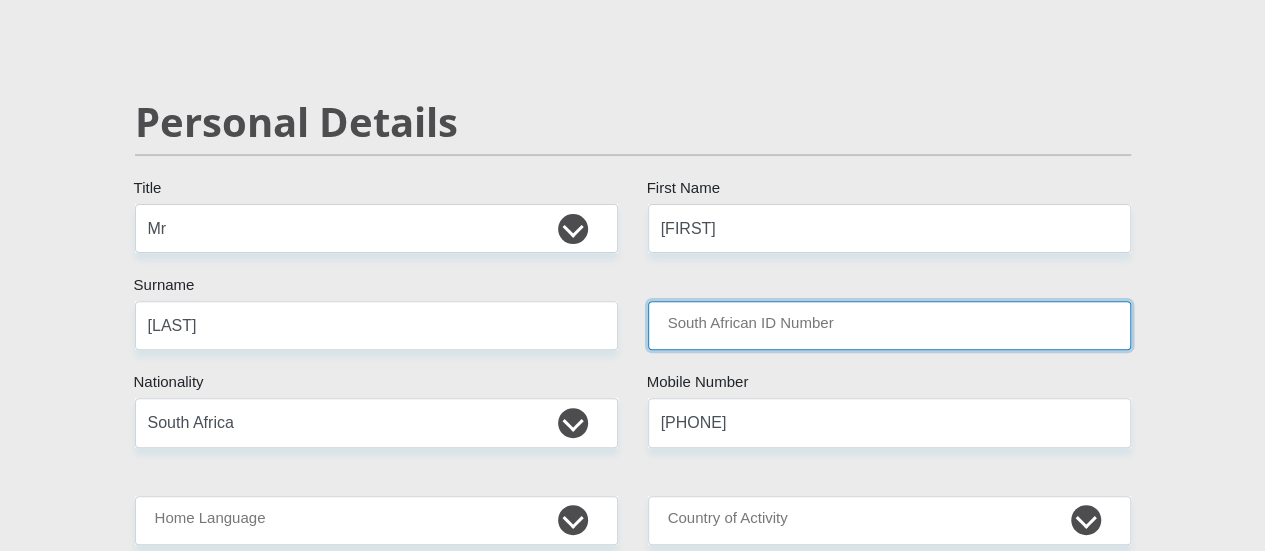 click on "South African ID Number" at bounding box center [889, 325] 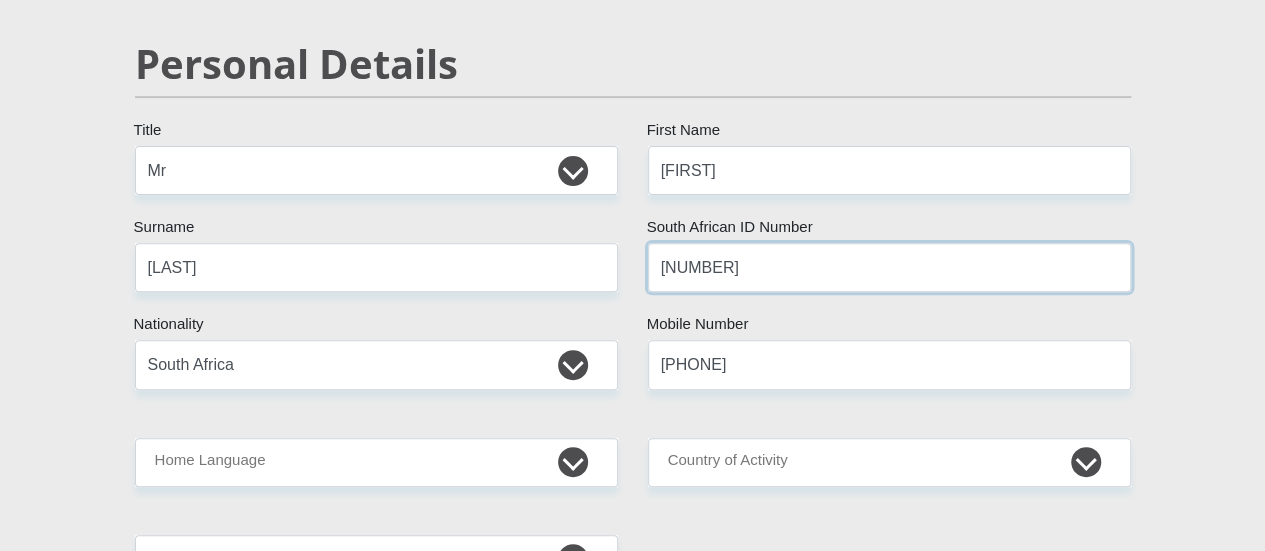scroll, scrollTop: 300, scrollLeft: 0, axis: vertical 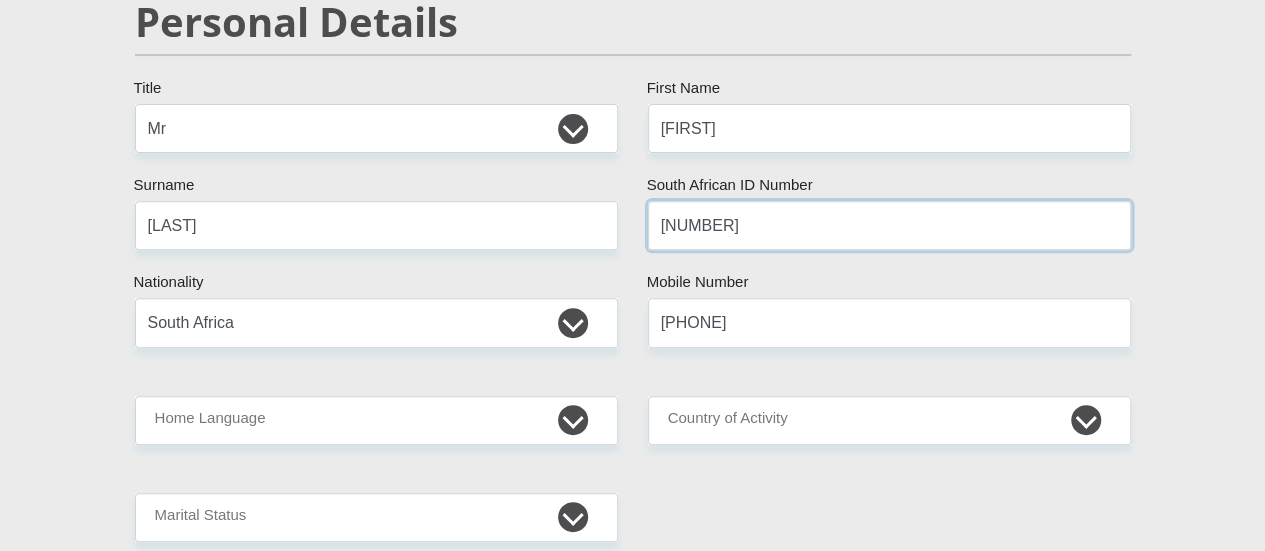 type on "[NUMBER]" 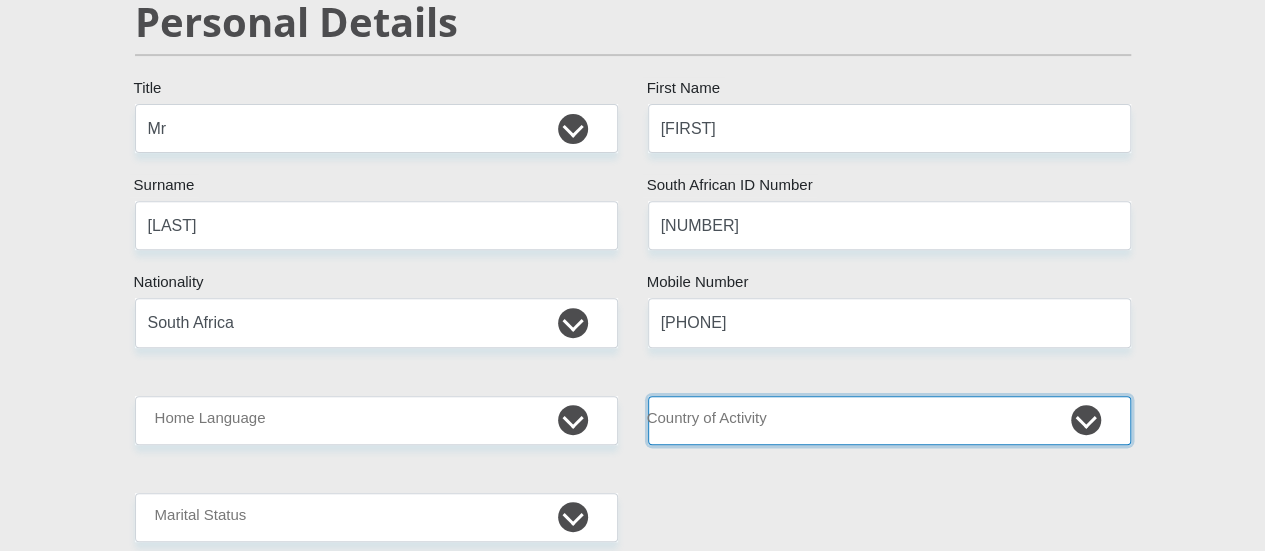 click on "South Africa
Afghanistan
Aland Islands
Albania
Algeria
America Samoa
American Virgin Islands
Andorra
Angola
Anguilla
Antarctica
Antigua and Barbuda
Argentina
Armenia
Aruba
Ascension Island
Australia
Austria
Azerbaijan
Chad" at bounding box center [889, 420] 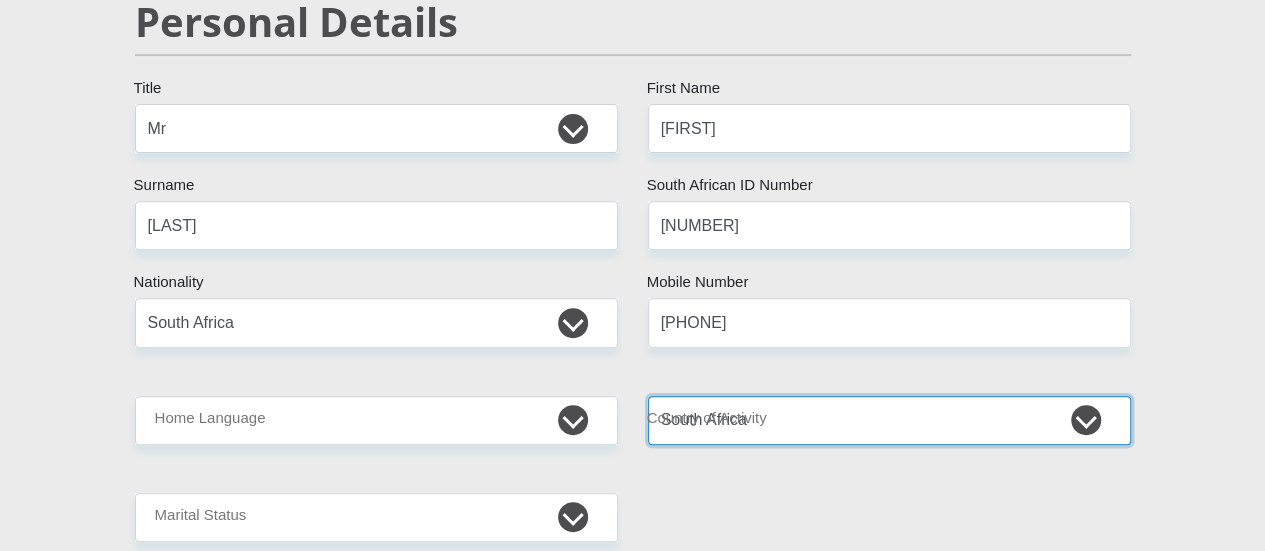 click on "South Africa
Afghanistan
Aland Islands
Albania
Algeria
America Samoa
American Virgin Islands
Andorra
Angola
Anguilla
Antarctica
Antigua and Barbuda
Argentina
Armenia
Aruba
Ascension Island
Australia
Austria
Azerbaijan
Chad" at bounding box center [889, 420] 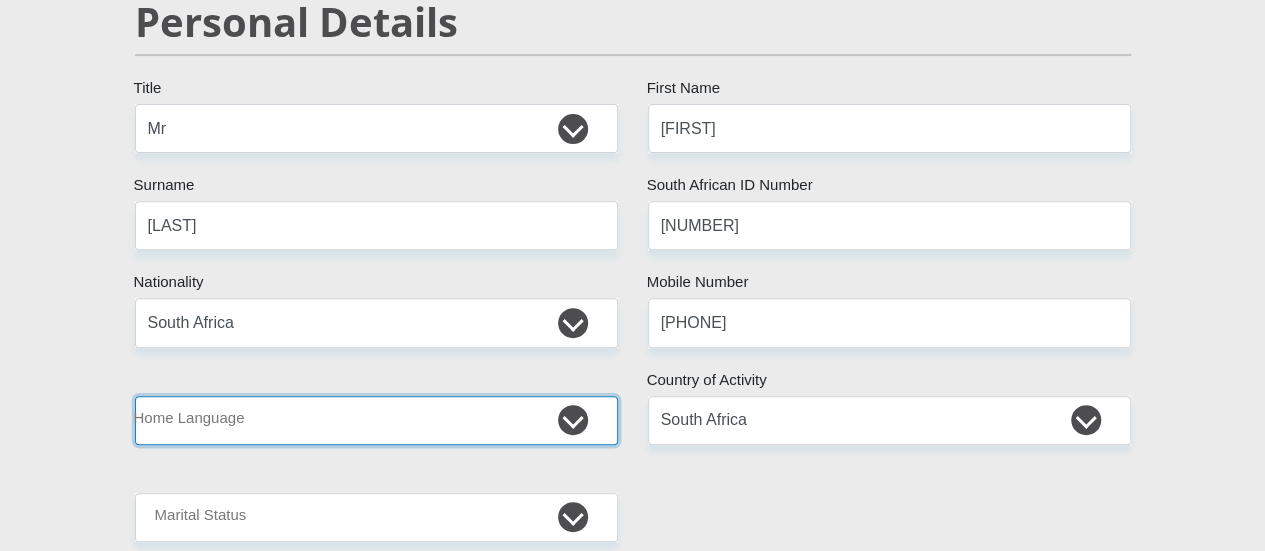 click on "Afrikaans
English
Sepedi
South Ndebele
Southern Sotho
Swati
Tsonga
Tswana
Venda
Xhosa
Zulu
Other" at bounding box center [376, 420] 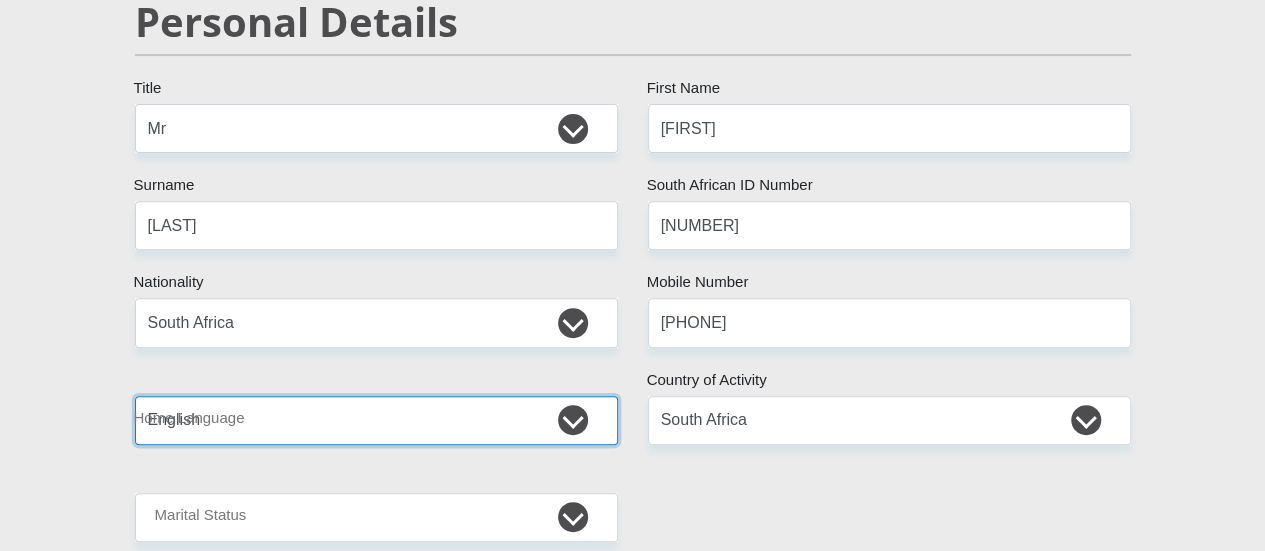 click on "Afrikaans
English
Sepedi
South Ndebele
Southern Sotho
Swati
Tsonga
Tswana
Venda
Xhosa
Zulu
Other" at bounding box center (376, 420) 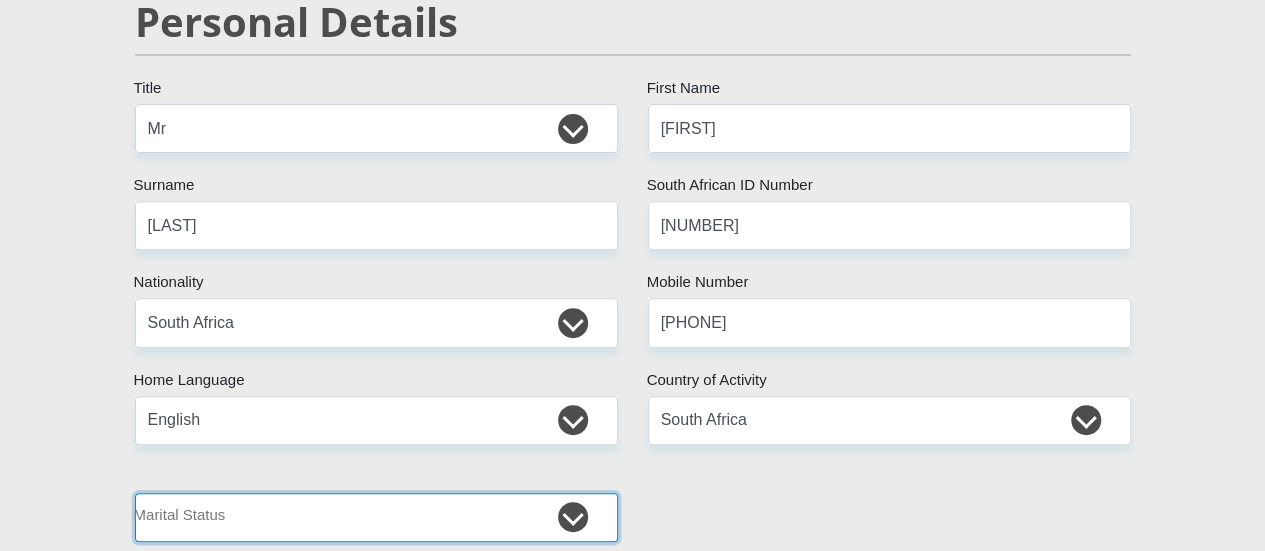 click on "Married ANC
Single
Divorced
Widowed
Married COP or Customary Law" at bounding box center (376, 517) 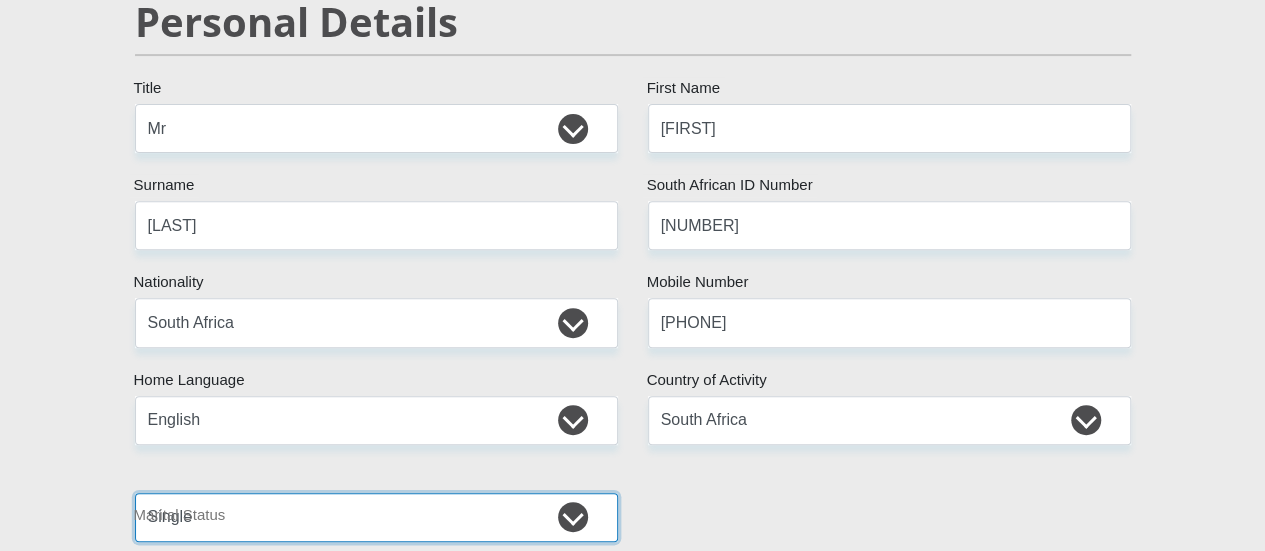click on "Married ANC
Single
Divorced
Widowed
Married COP or Customary Law" at bounding box center (376, 517) 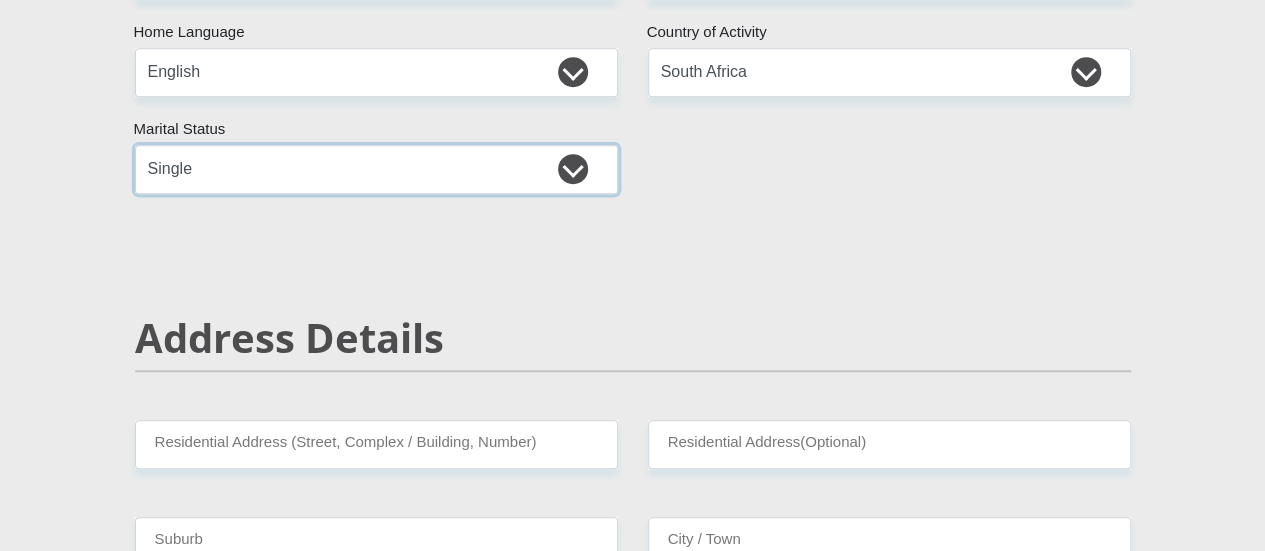 scroll, scrollTop: 700, scrollLeft: 0, axis: vertical 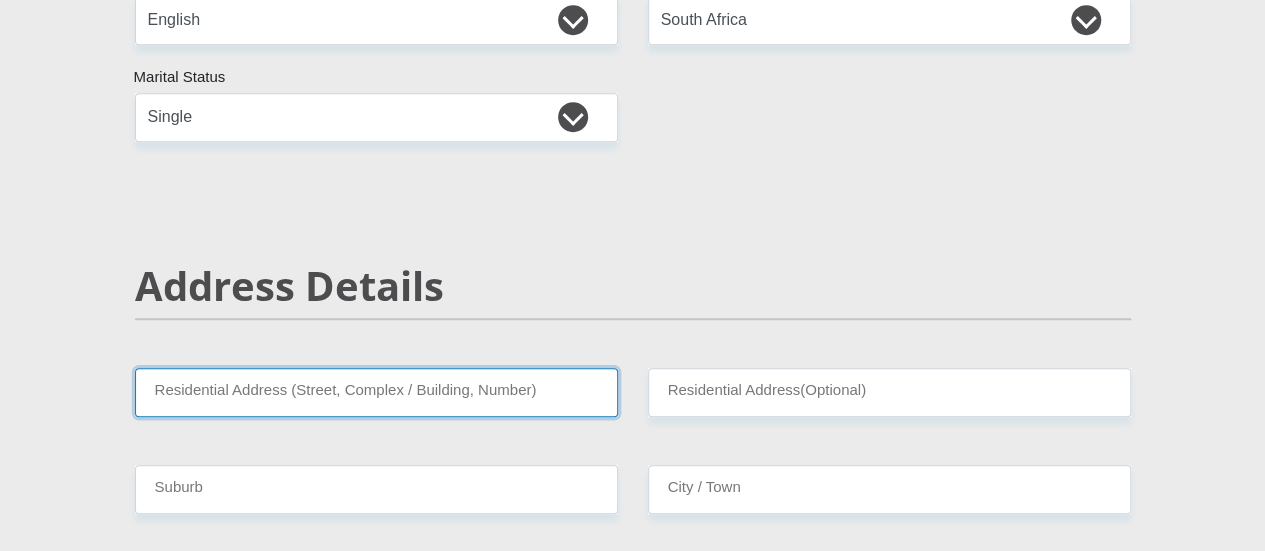 click on "Residential Address (Street, Complex / Building, Number)" at bounding box center (376, 392) 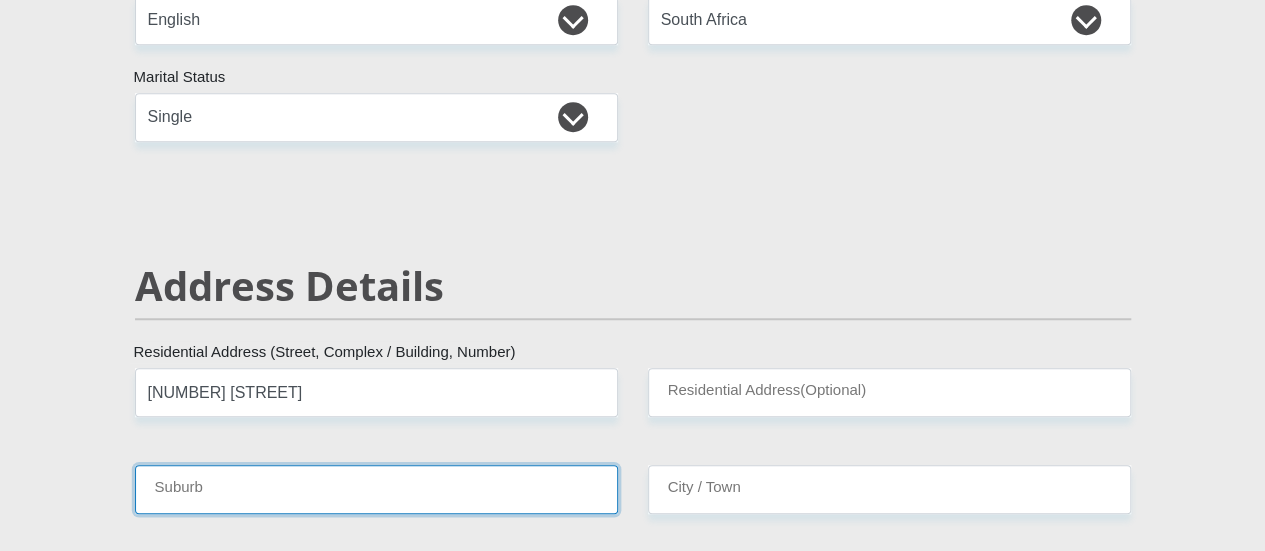 type on "[CITY]" 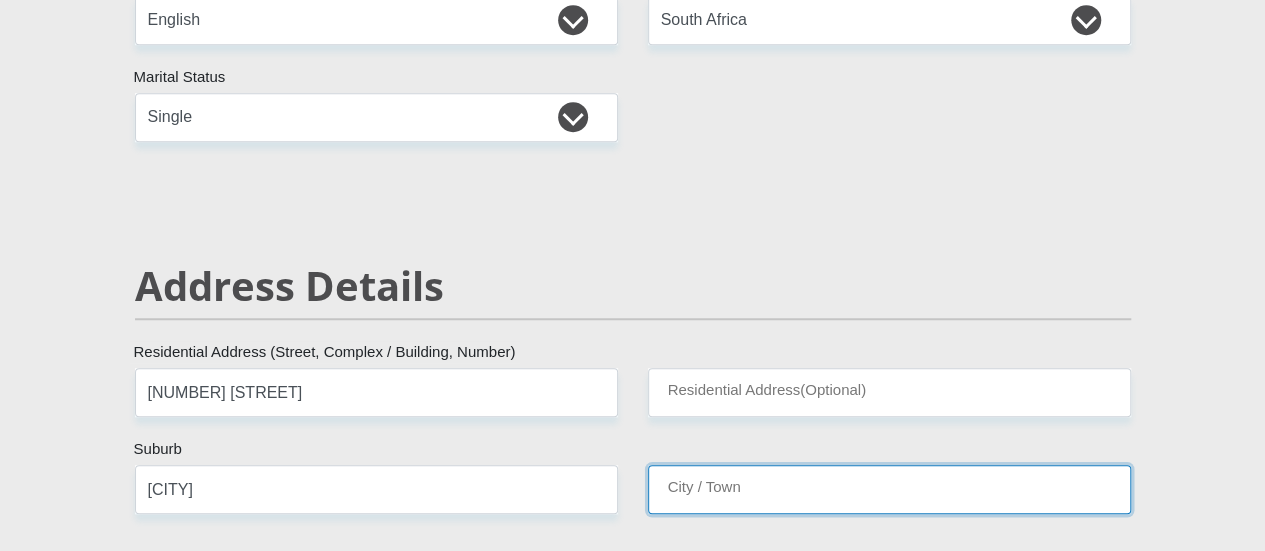 type on "[CITY]" 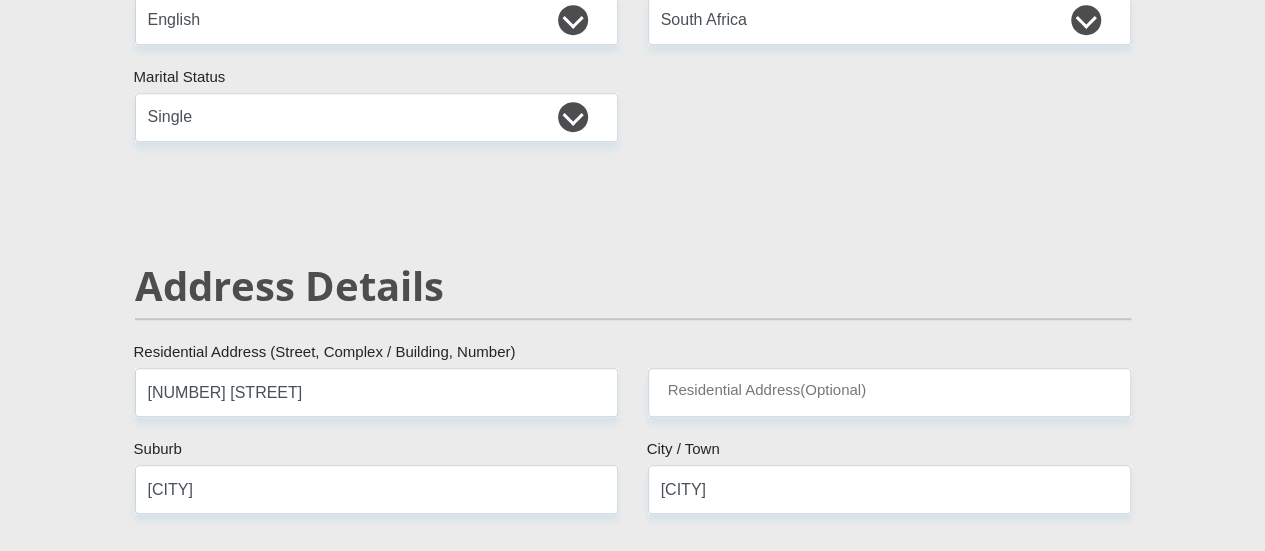 type on "[NUMBER]" 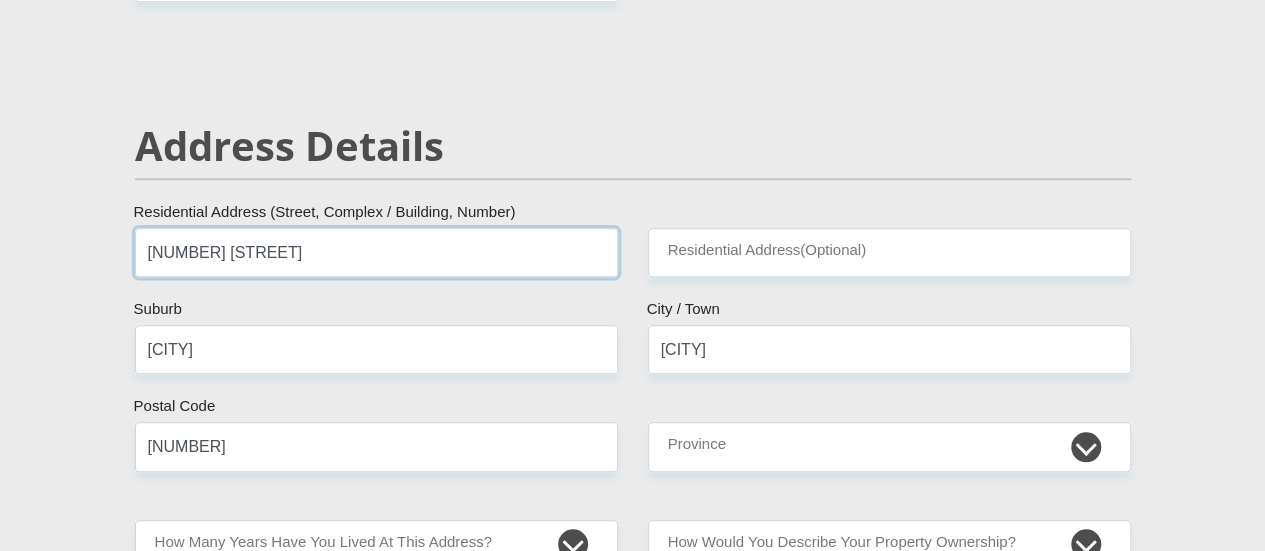 scroll, scrollTop: 900, scrollLeft: 0, axis: vertical 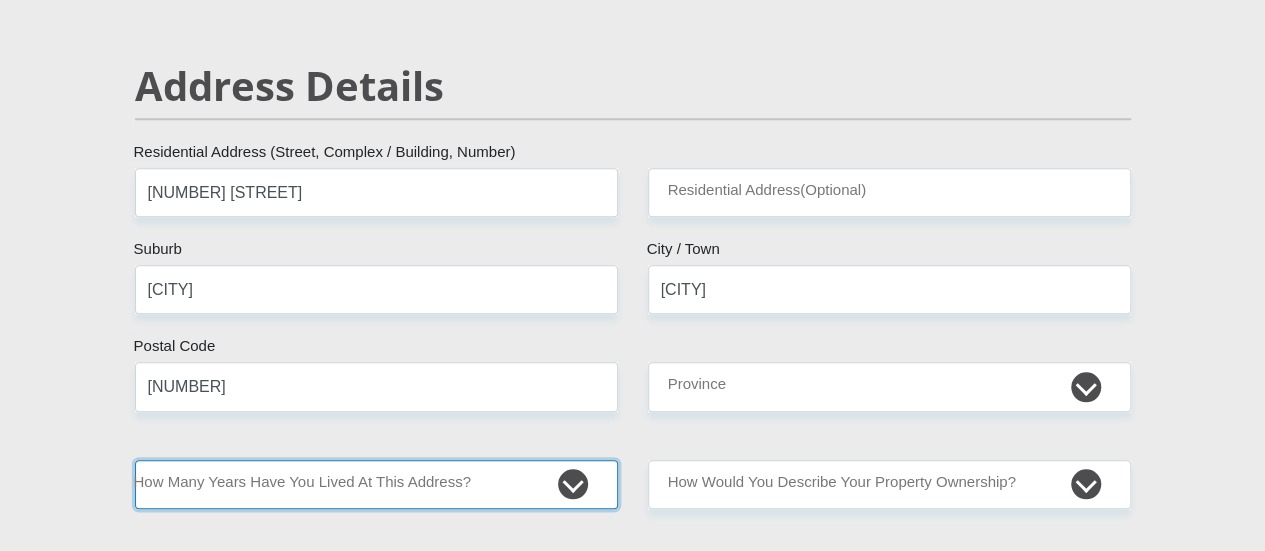 click on "less than 1 year
1-3 years
3-5 years
5+ years" at bounding box center (376, 484) 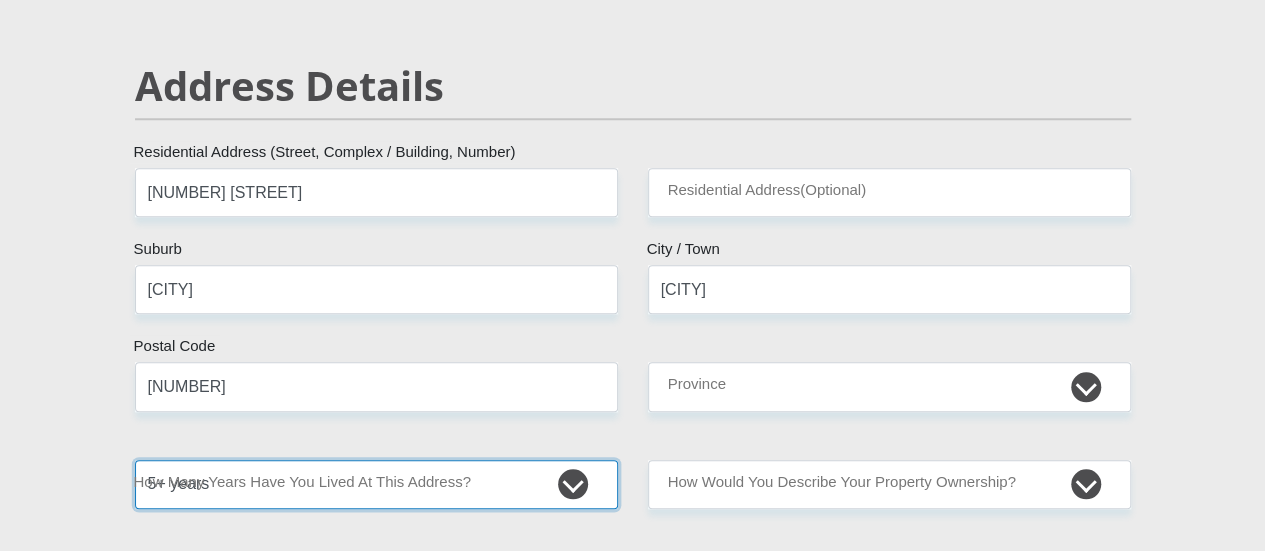 click on "less than 1 year
1-3 years
3-5 years
5+ years" at bounding box center (376, 484) 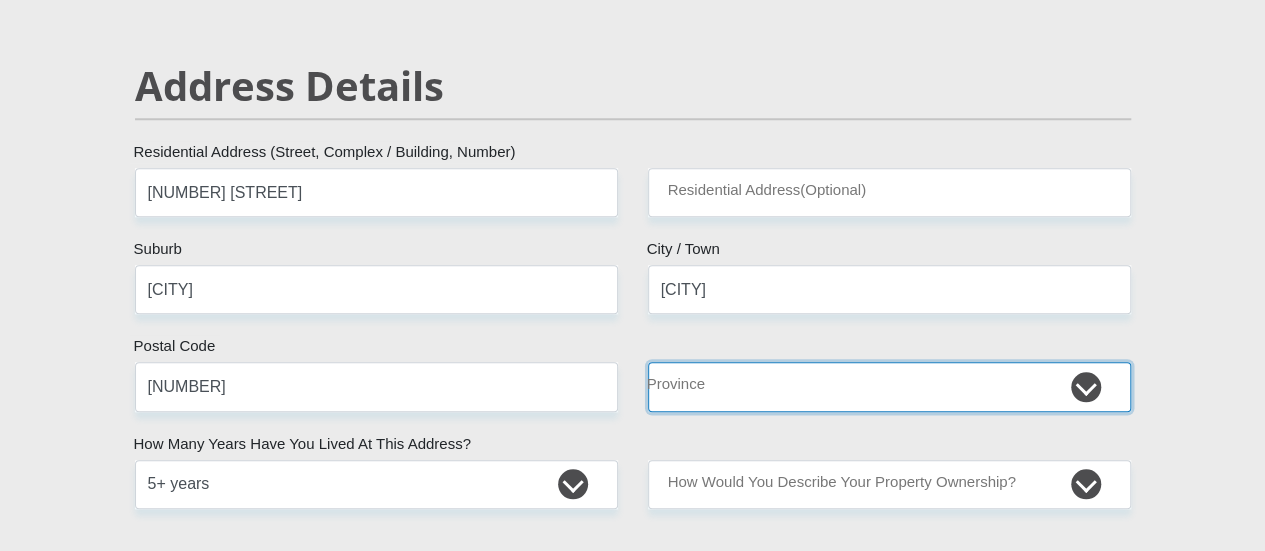 click on "Eastern Cape
Free State
Gauteng
KwaZulu-Natal
Limpopo
Mpumalanga
Northern Cape
North West
Western Cape" at bounding box center (889, 386) 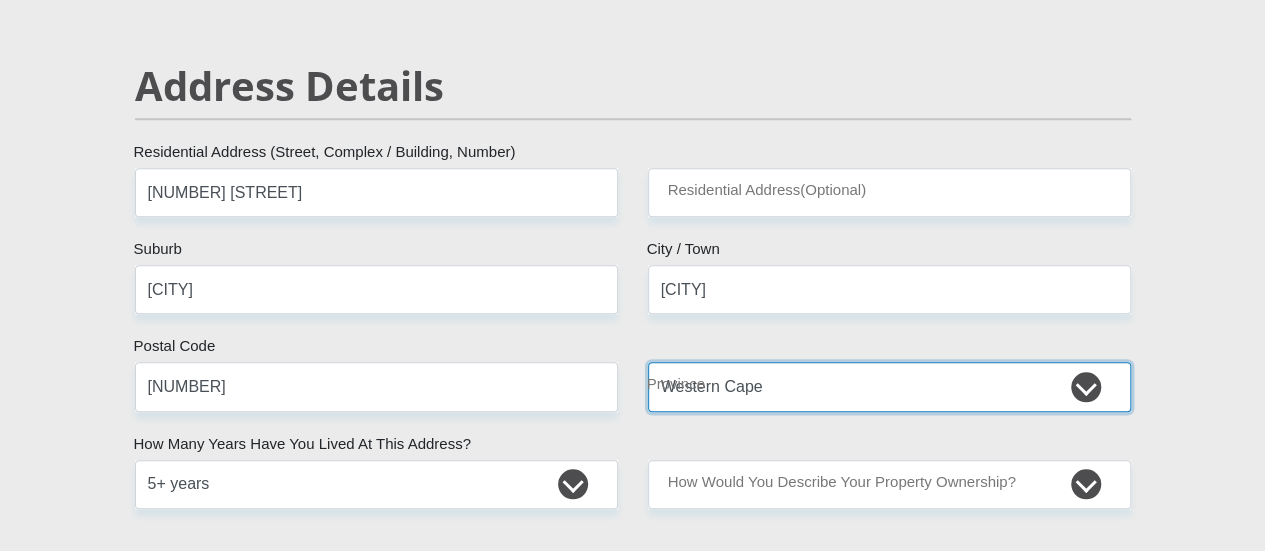 click on "Eastern Cape
Free State
Gauteng
KwaZulu-Natal
Limpopo
Mpumalanga
Northern Cape
North West
Western Cape" at bounding box center [889, 386] 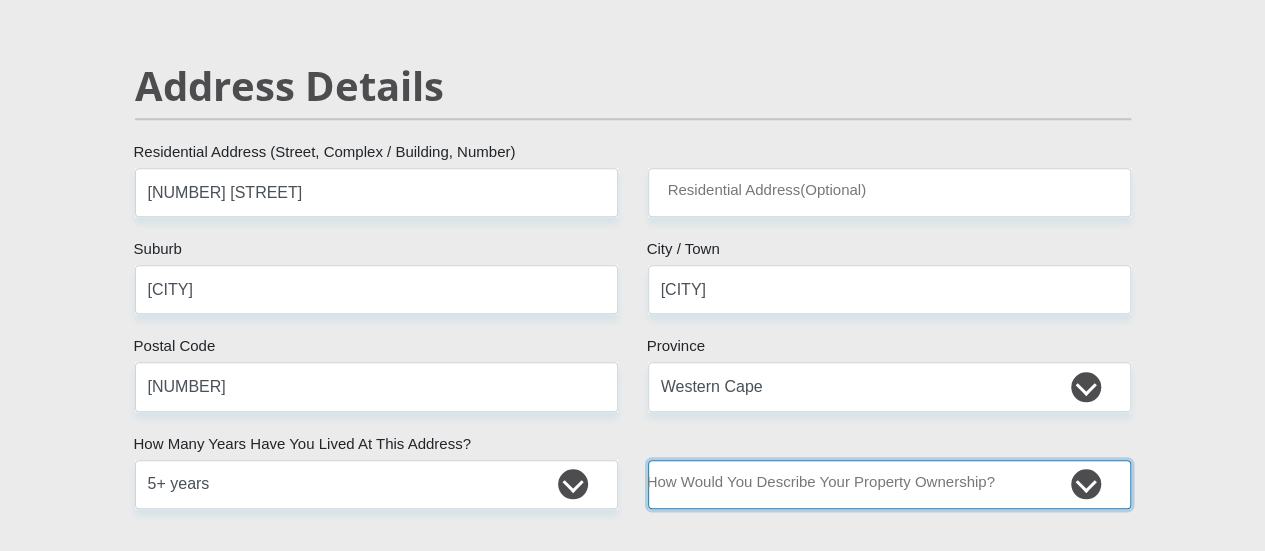 click on "Owned
Rented
Family Owned
Company Dwelling" at bounding box center [889, 484] 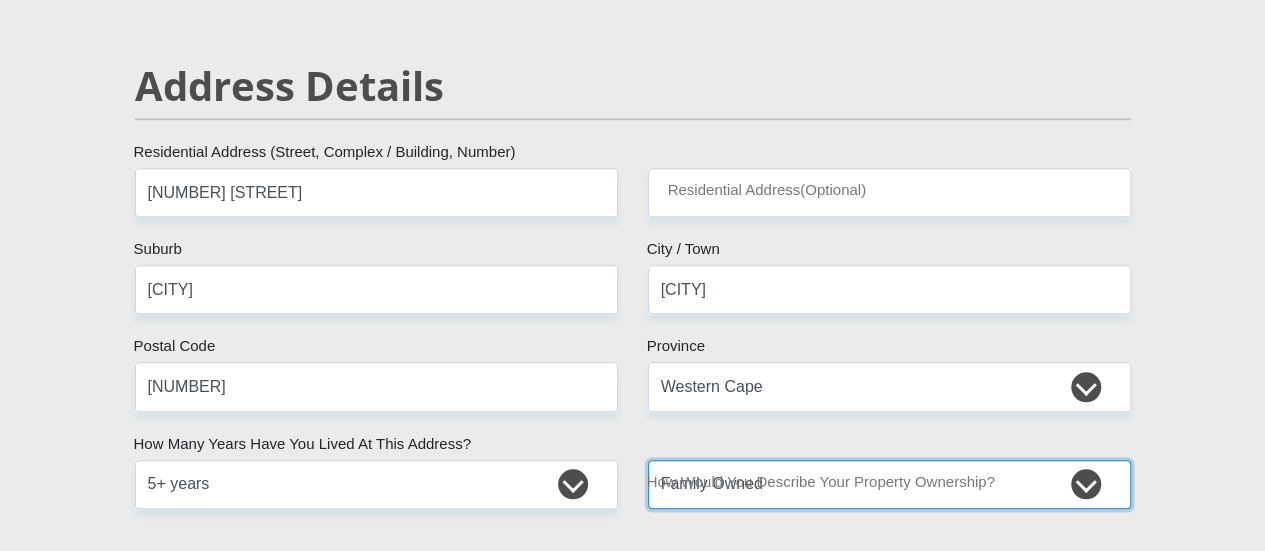 click on "Owned
Rented
Family Owned
Company Dwelling" at bounding box center [889, 484] 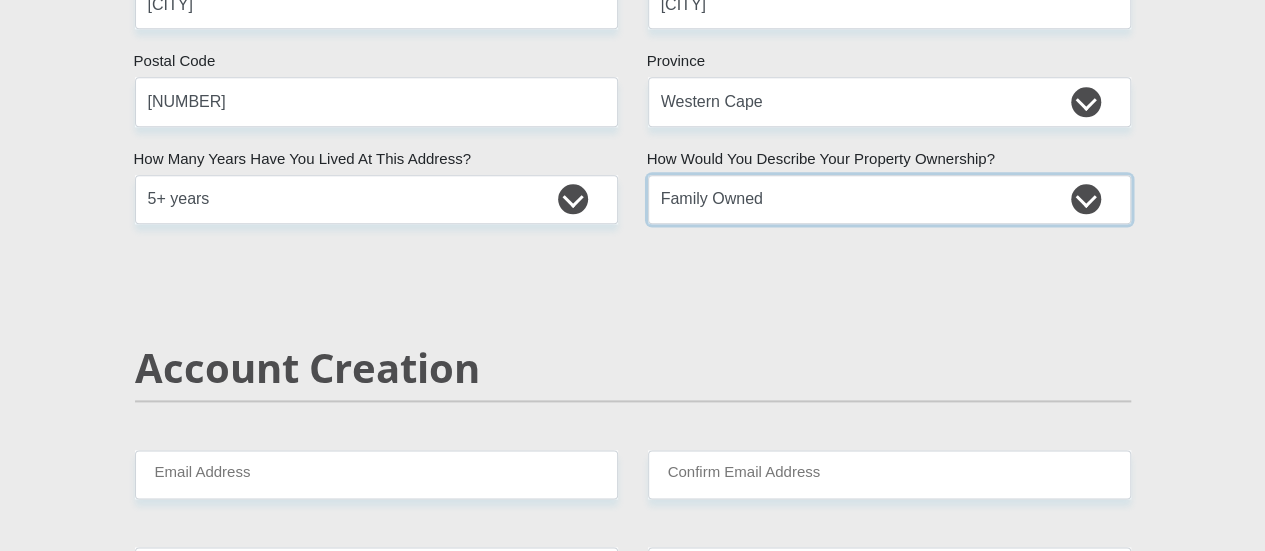 scroll, scrollTop: 1300, scrollLeft: 0, axis: vertical 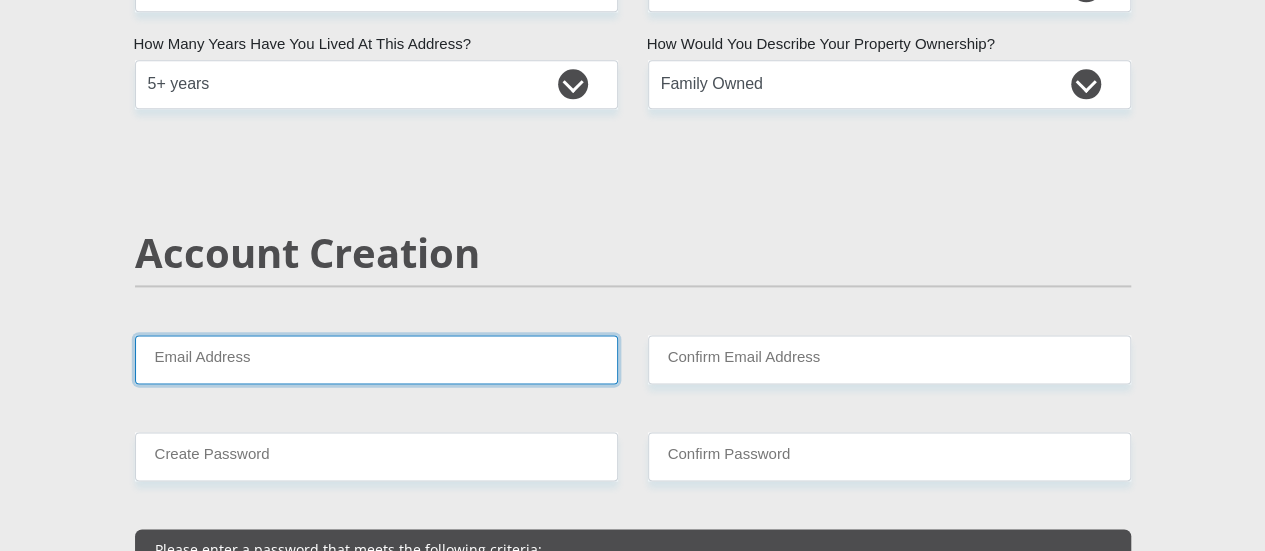 click on "Email Address" at bounding box center [376, 359] 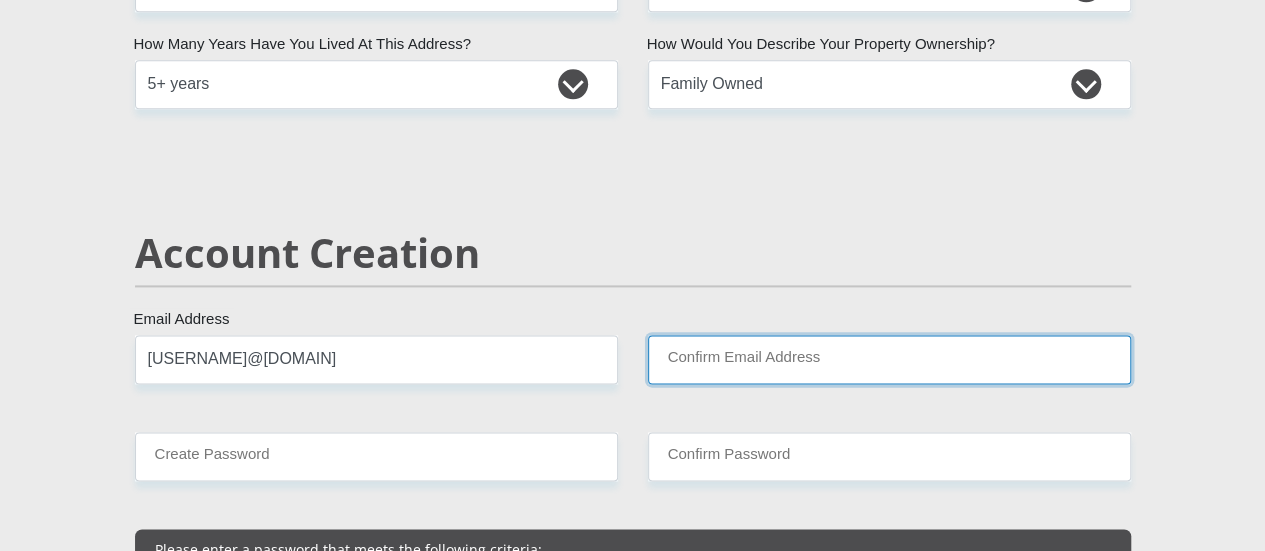 type on "[USERNAME]@[DOMAIN]" 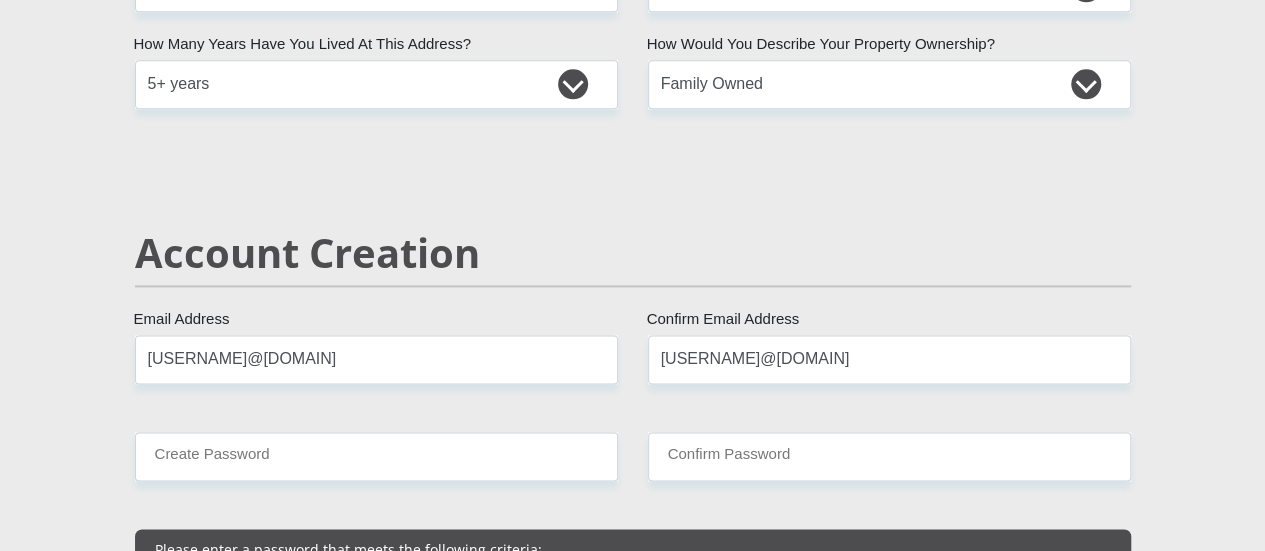 type 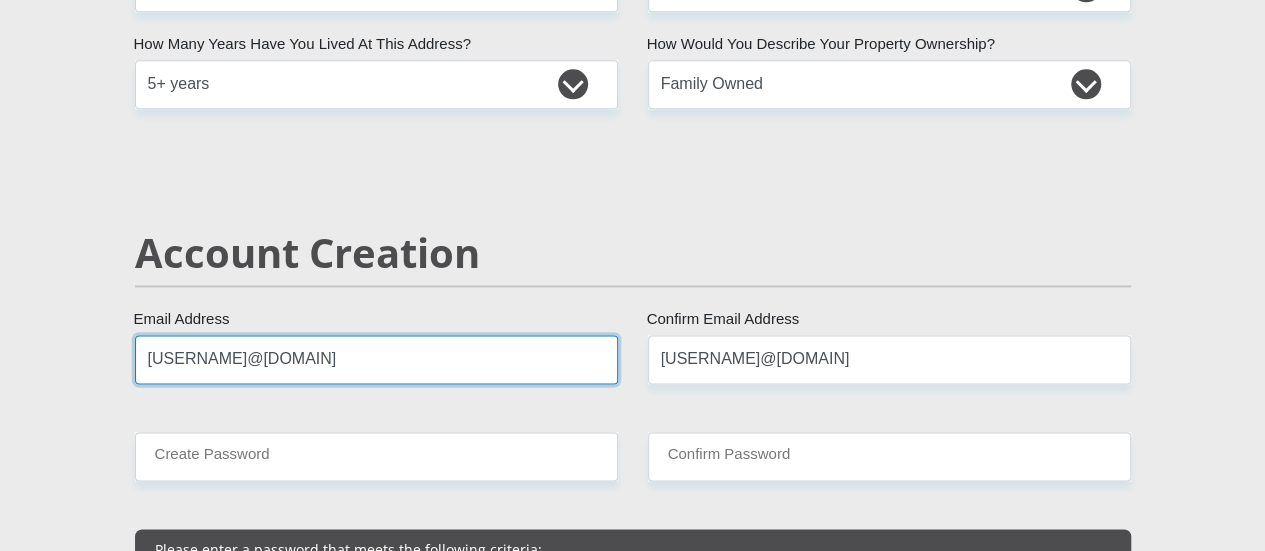 type 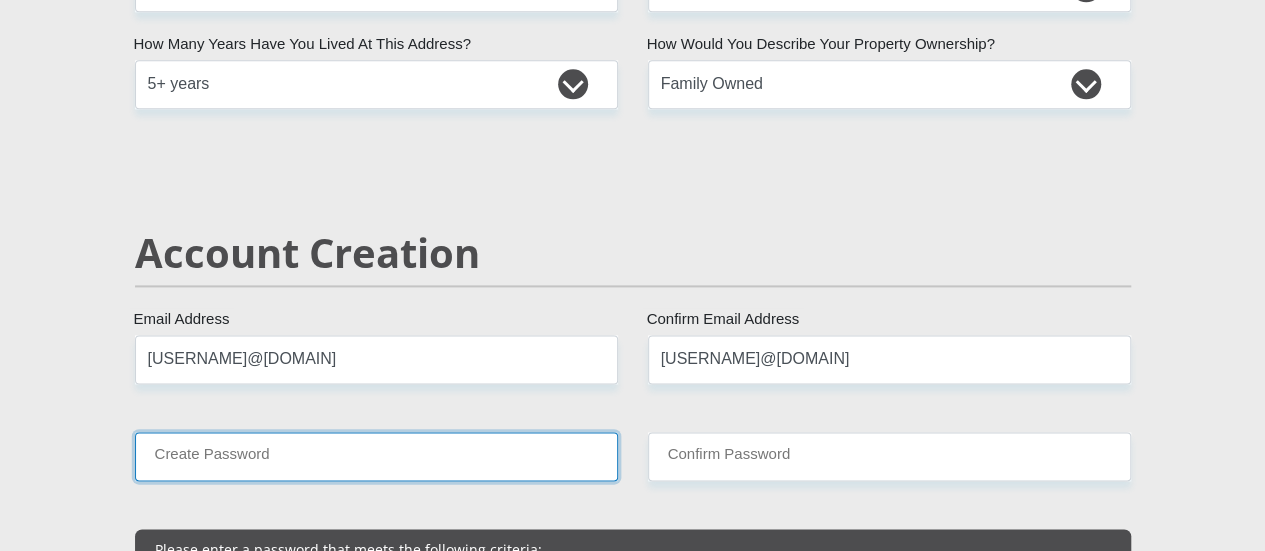 click on "Create Password" at bounding box center [376, 456] 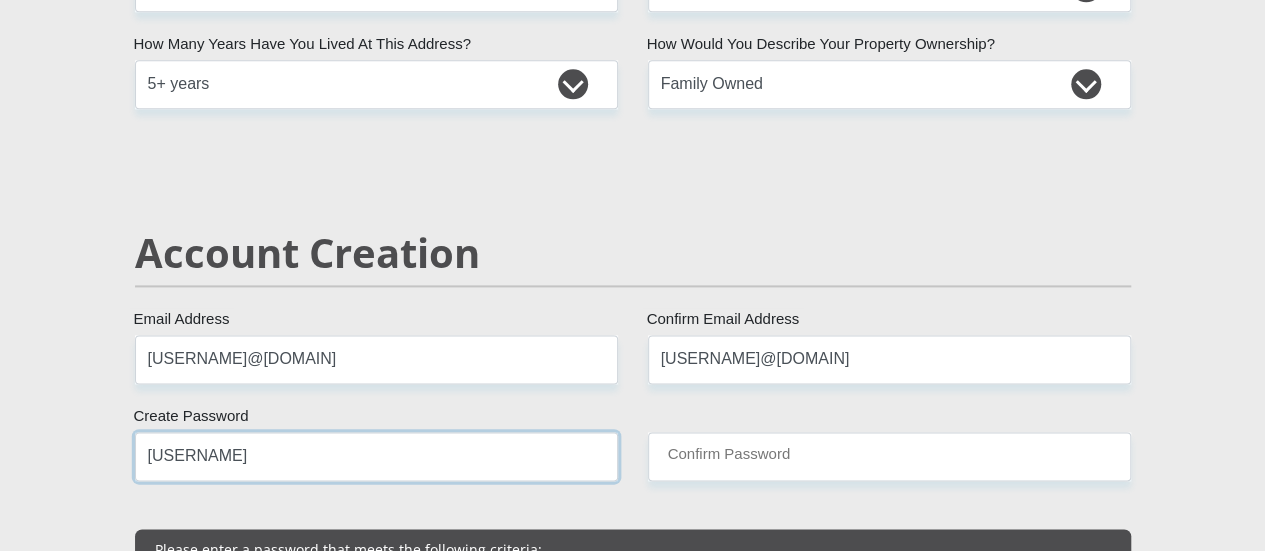 type on "[USERNAME]" 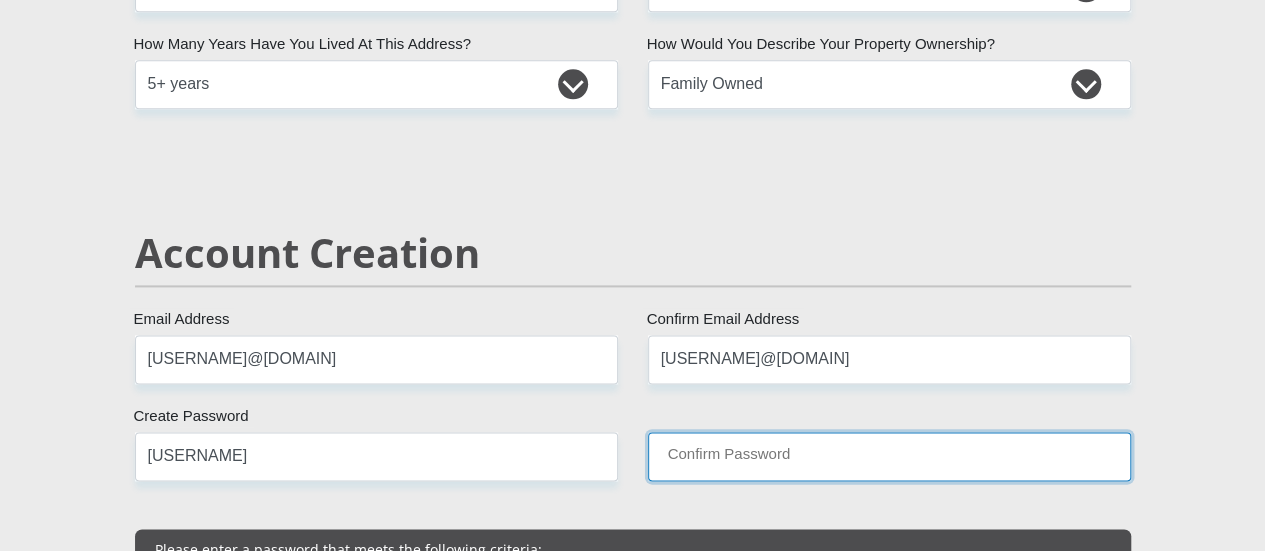 click on "Confirm Password" at bounding box center [889, 456] 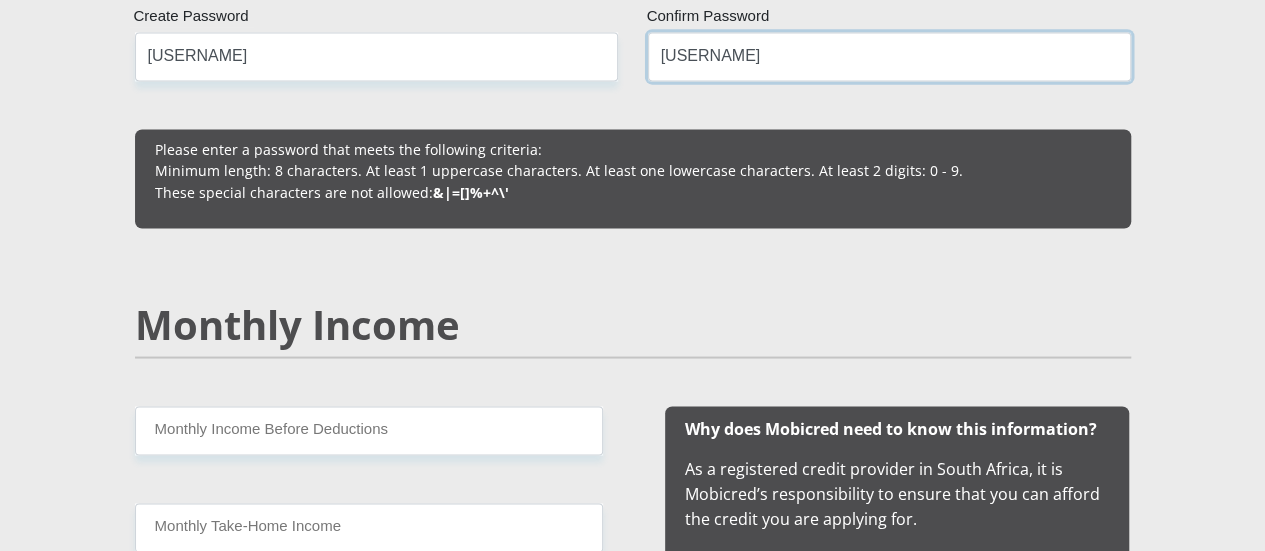 scroll, scrollTop: 1800, scrollLeft: 0, axis: vertical 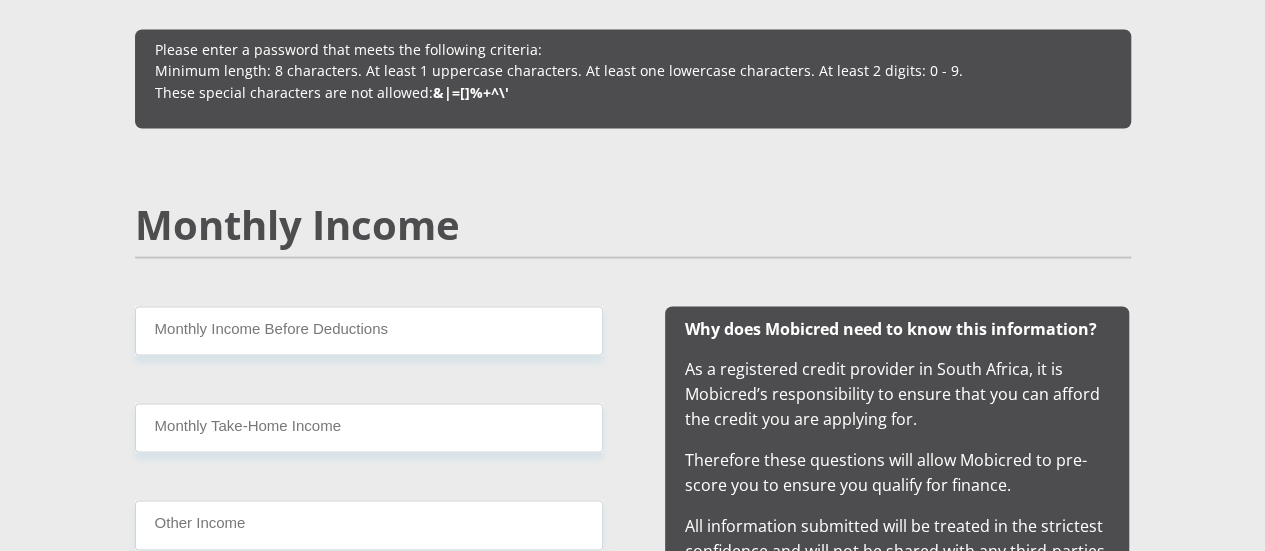 type on "[USERNAME]" 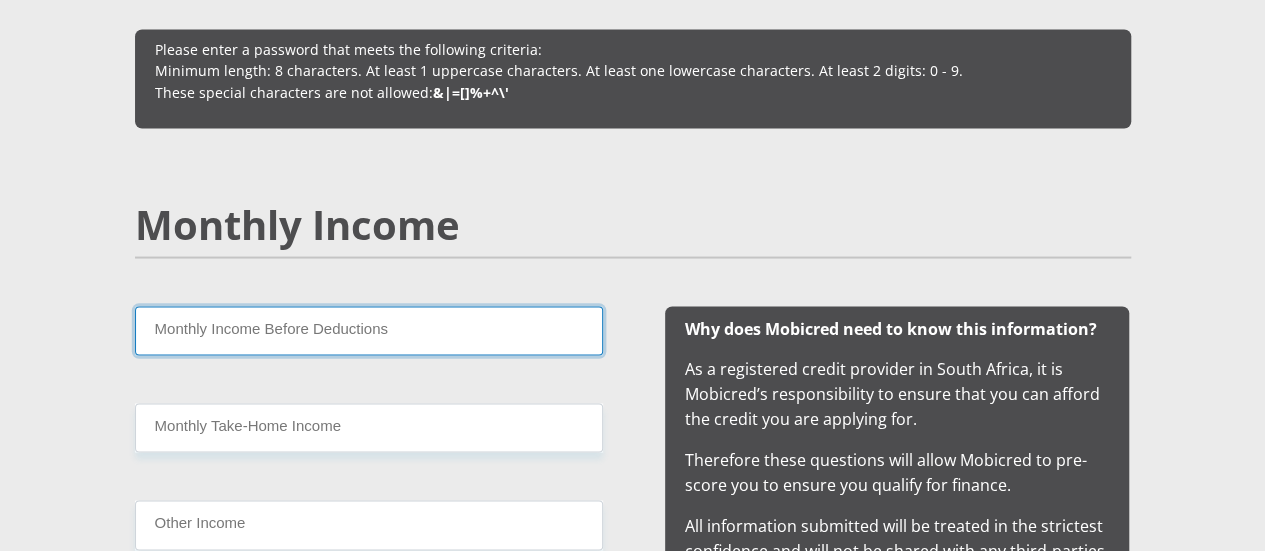 click on "Monthly Income Before Deductions" at bounding box center [369, 330] 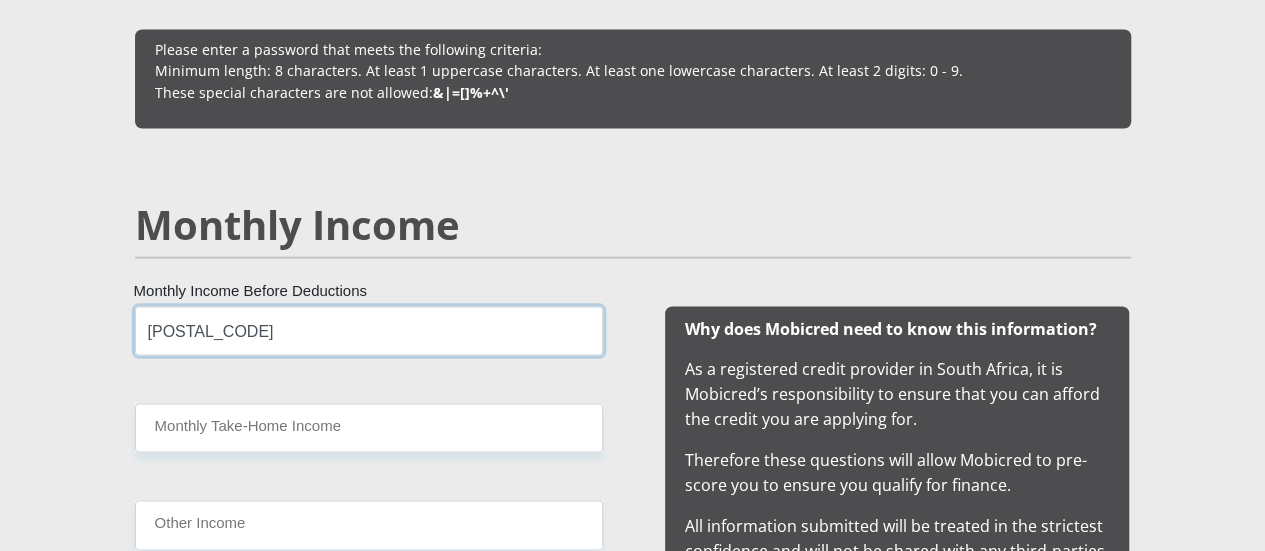 type on "[POSTAL_CODE]" 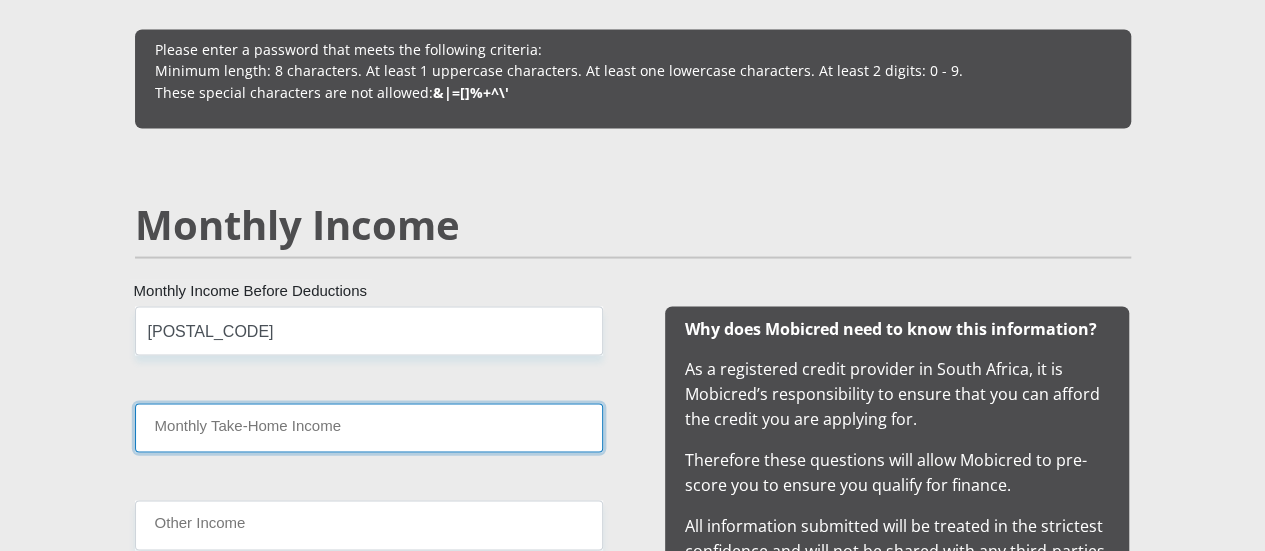click on "Monthly Take-Home Income" at bounding box center (369, 427) 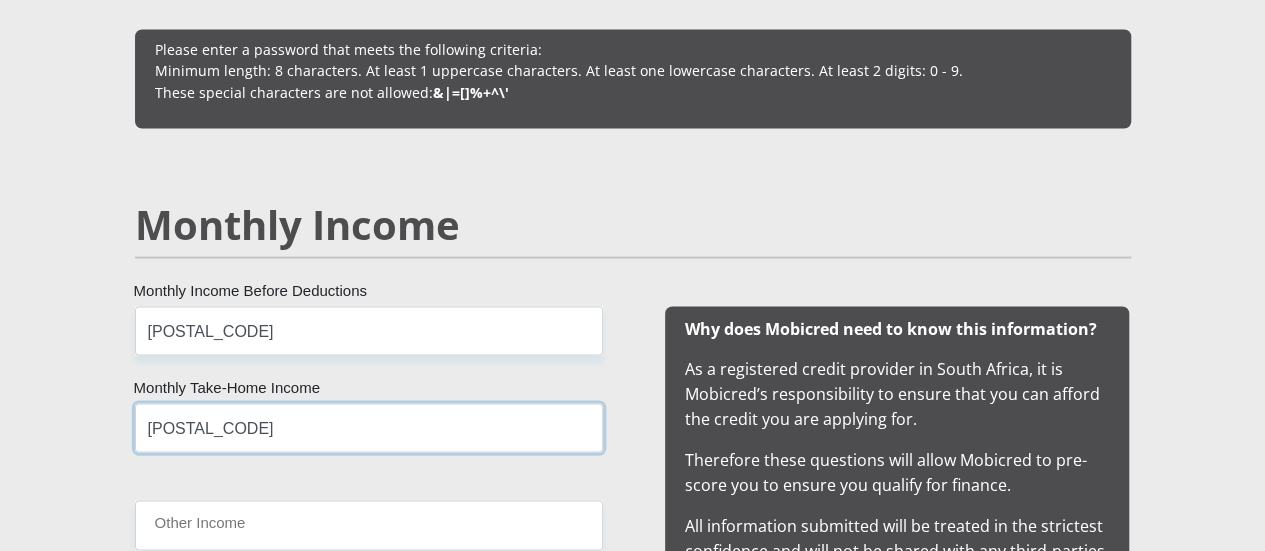 type on "[POSTAL_CODE]" 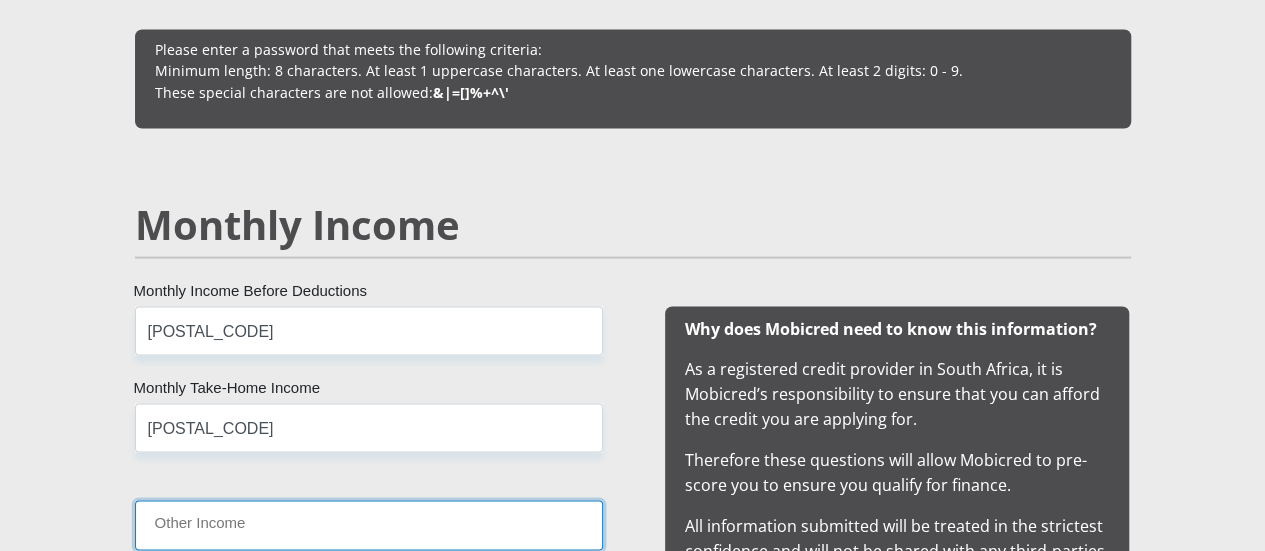 click on "Other Income" at bounding box center (369, 524) 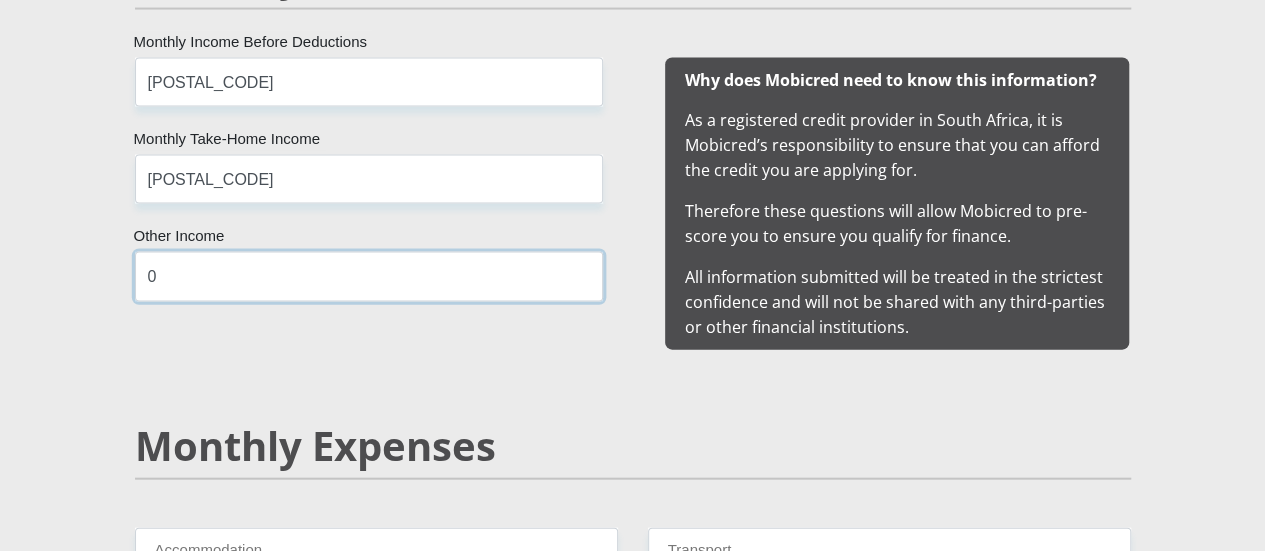 scroll, scrollTop: 2100, scrollLeft: 0, axis: vertical 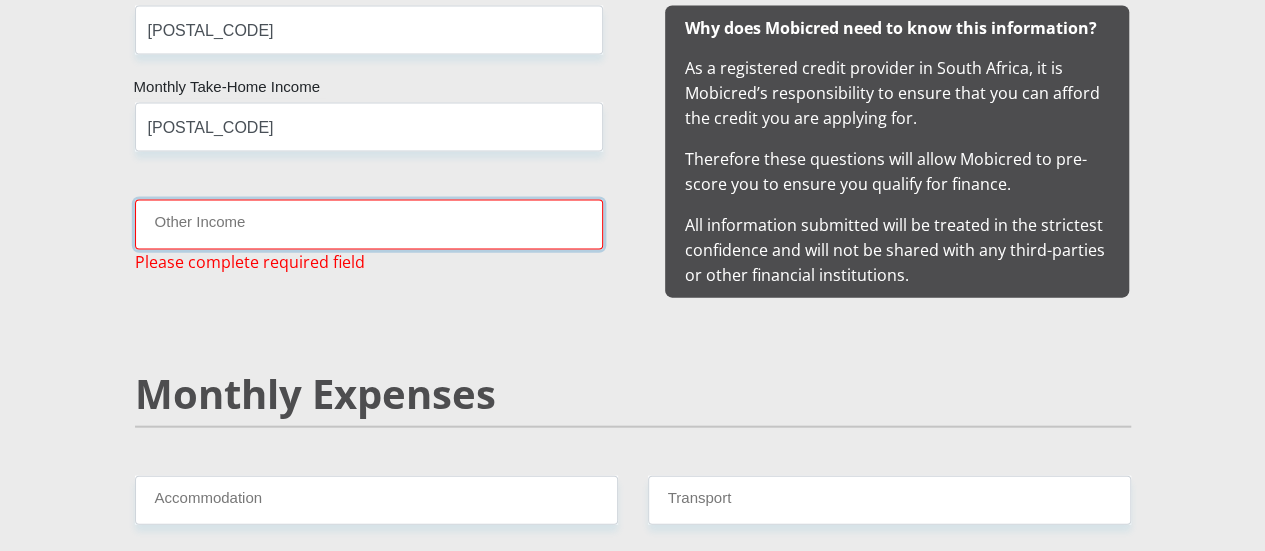 type on "4" 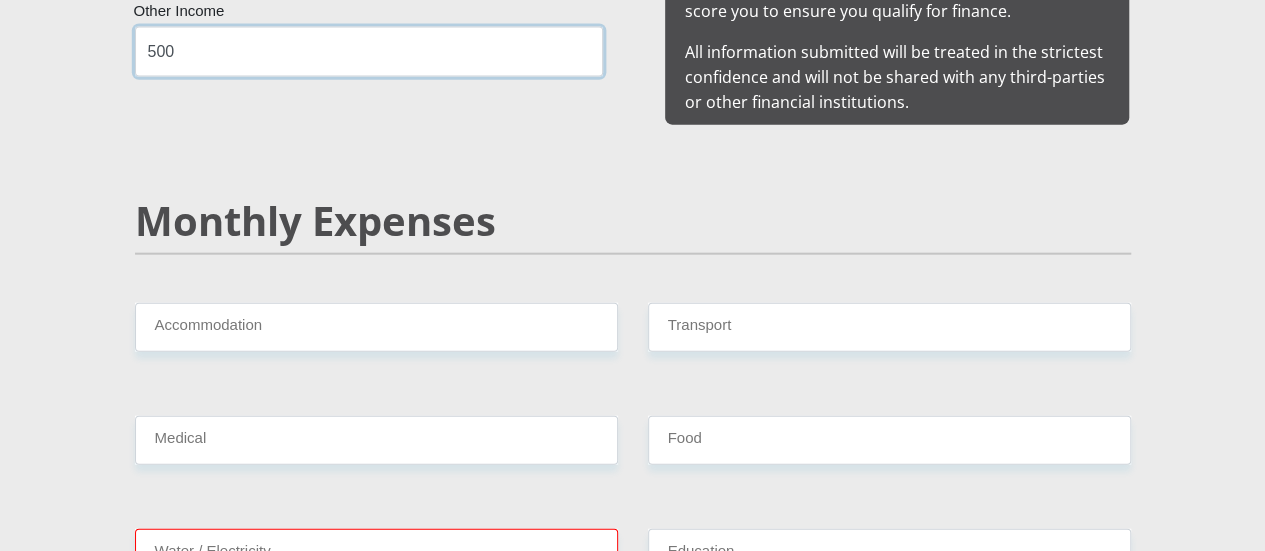 scroll, scrollTop: 2300, scrollLeft: 0, axis: vertical 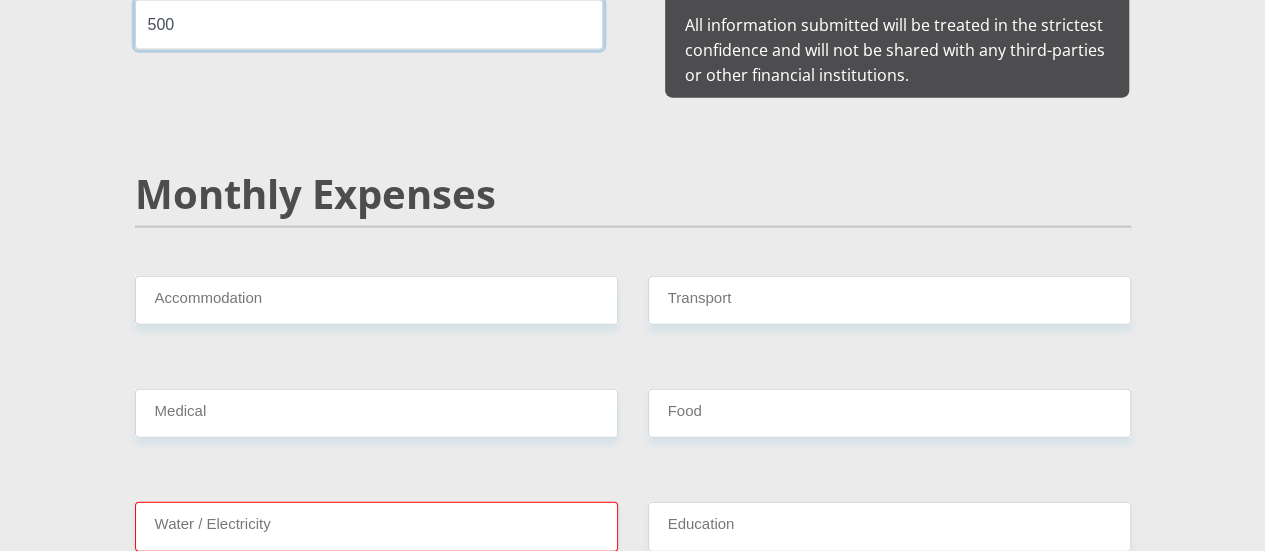 type on "500" 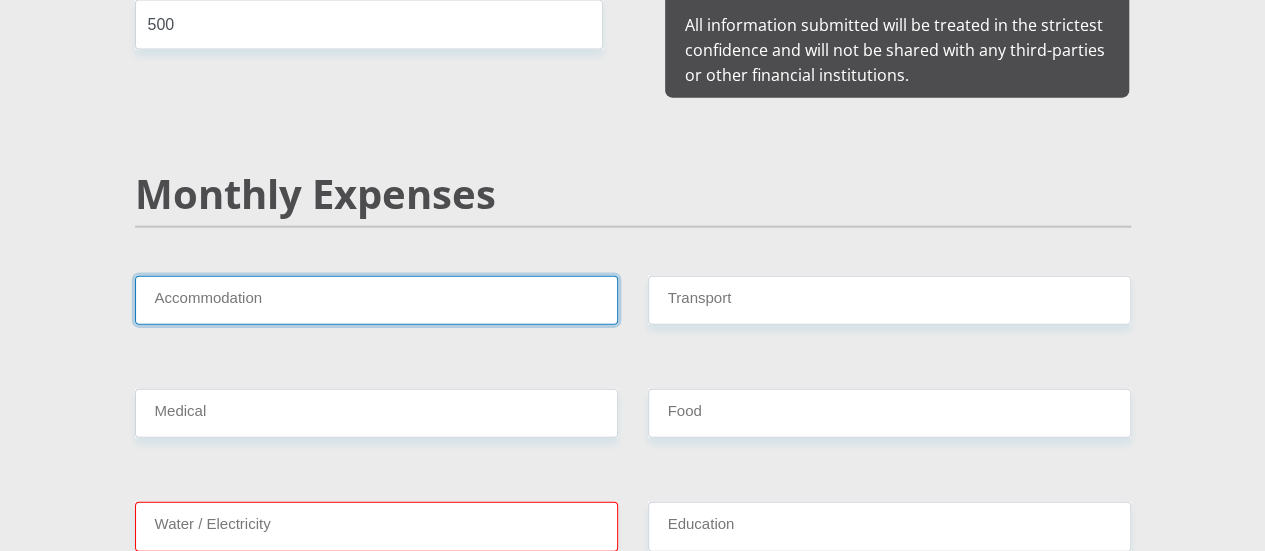 click on "Accommodation" at bounding box center [376, 300] 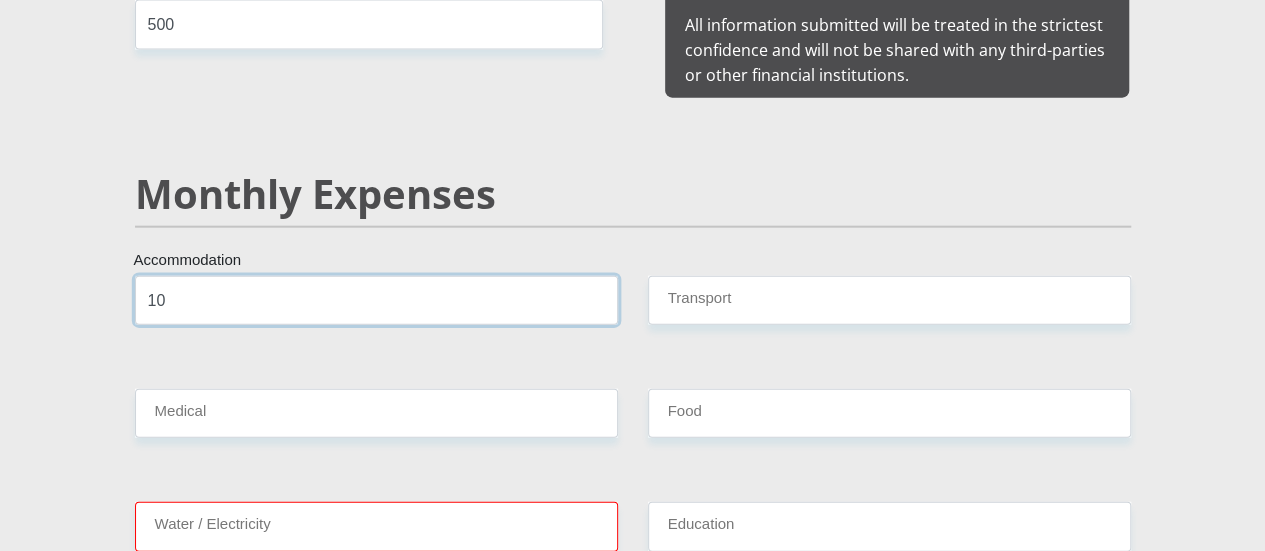 type on "1" 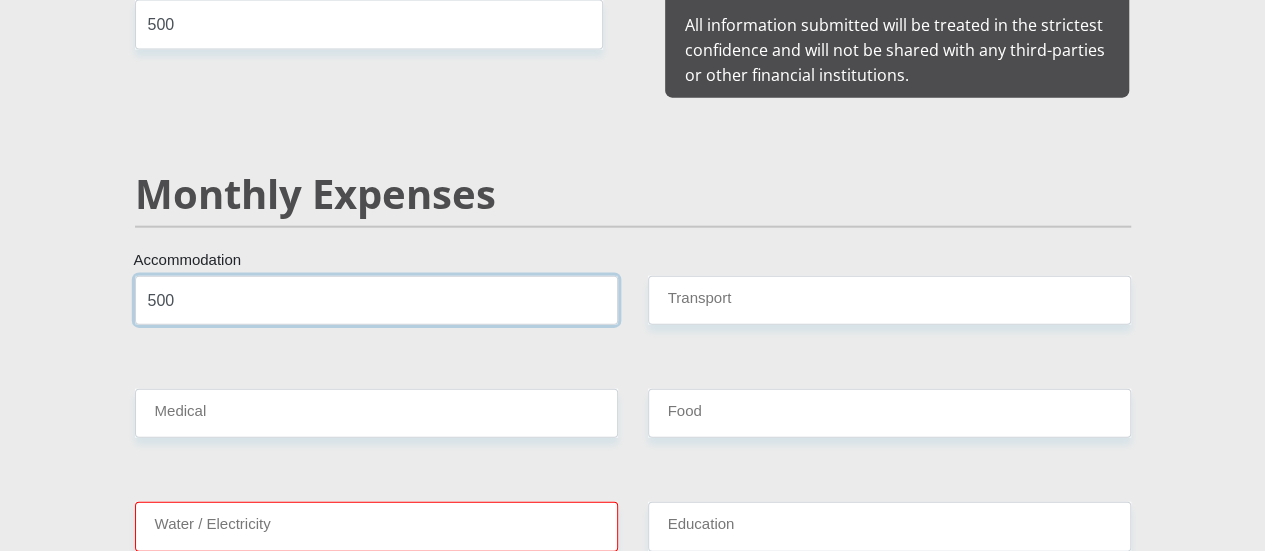 type on "500" 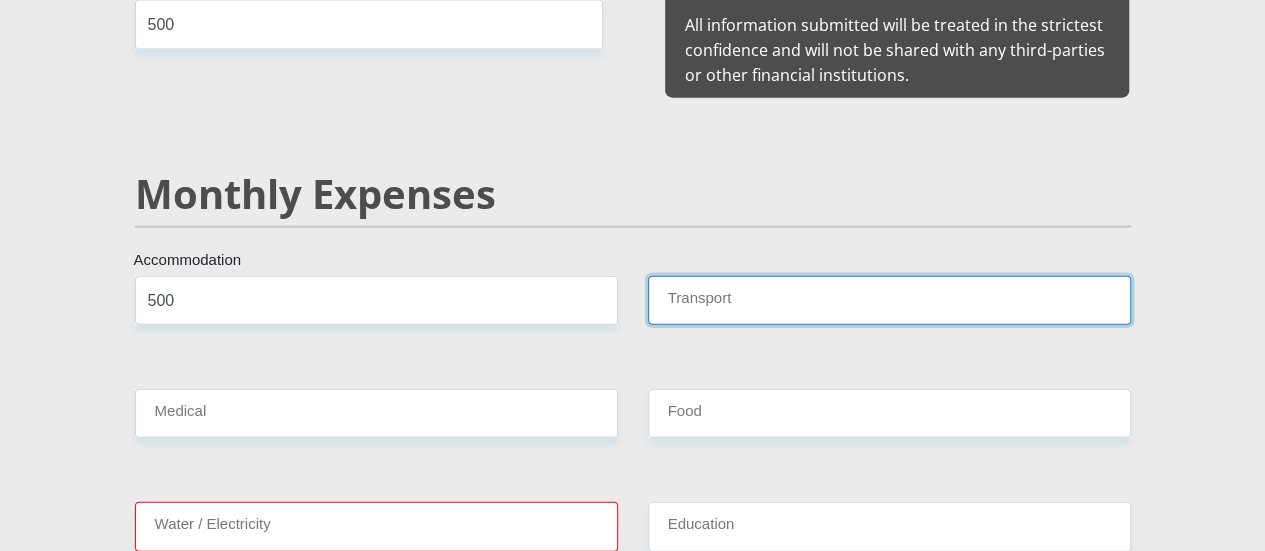 click on "Transport" at bounding box center (889, 300) 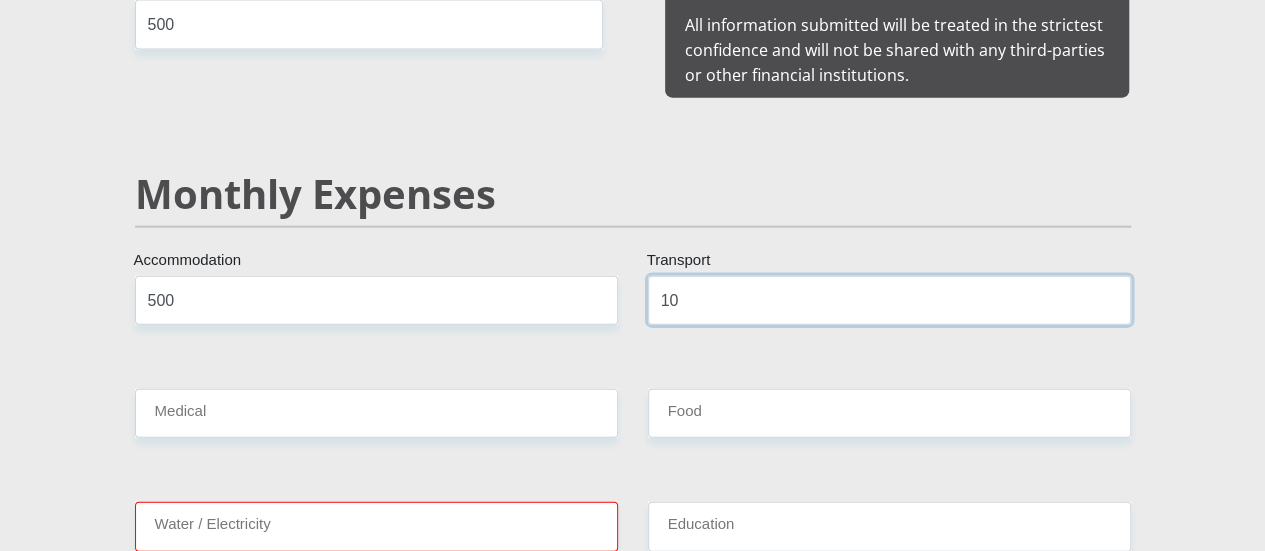 type on "1" 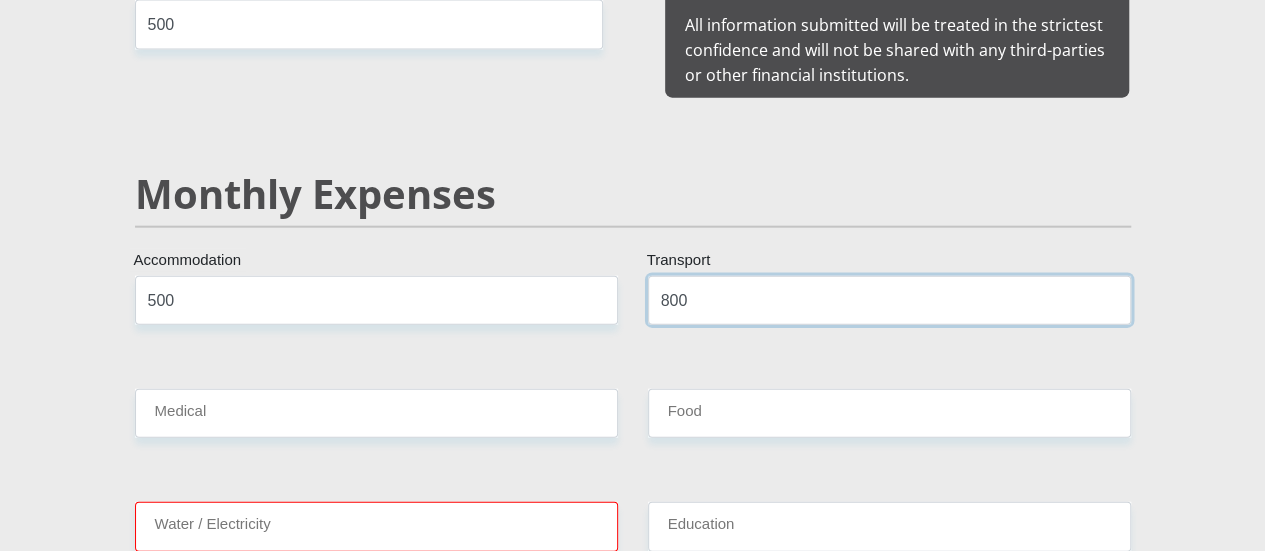 type on "800" 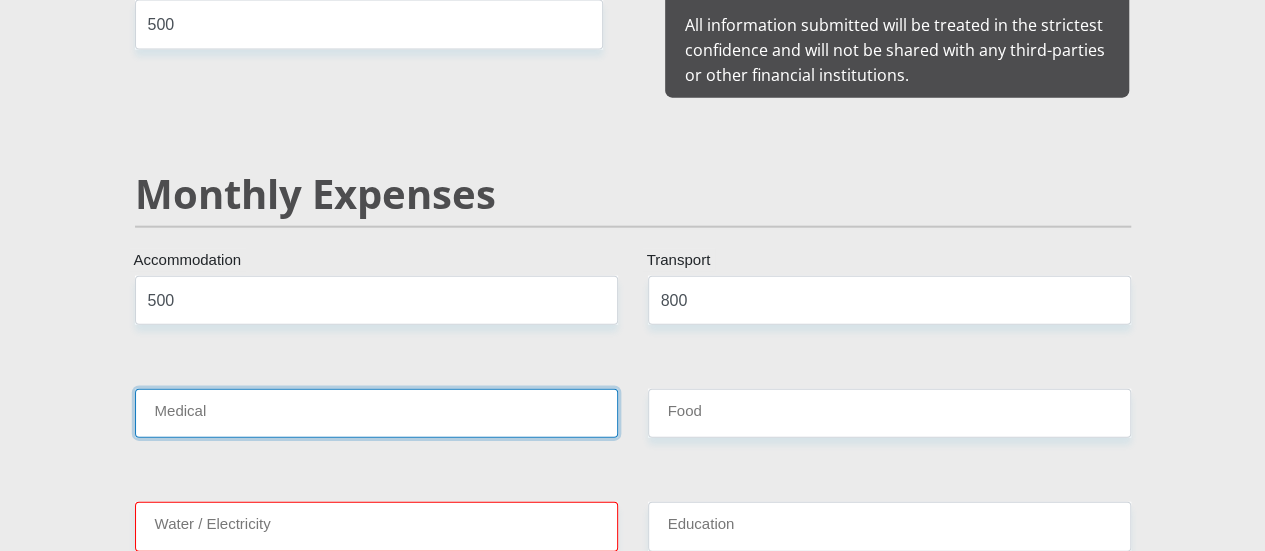 click on "Medical" at bounding box center [376, 413] 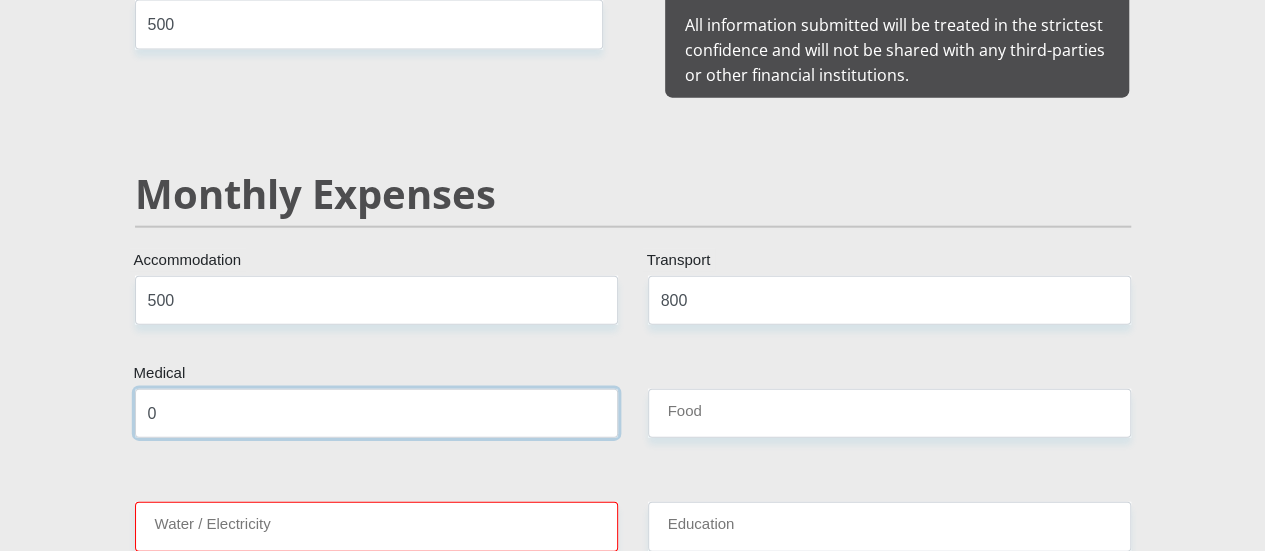 type on "0" 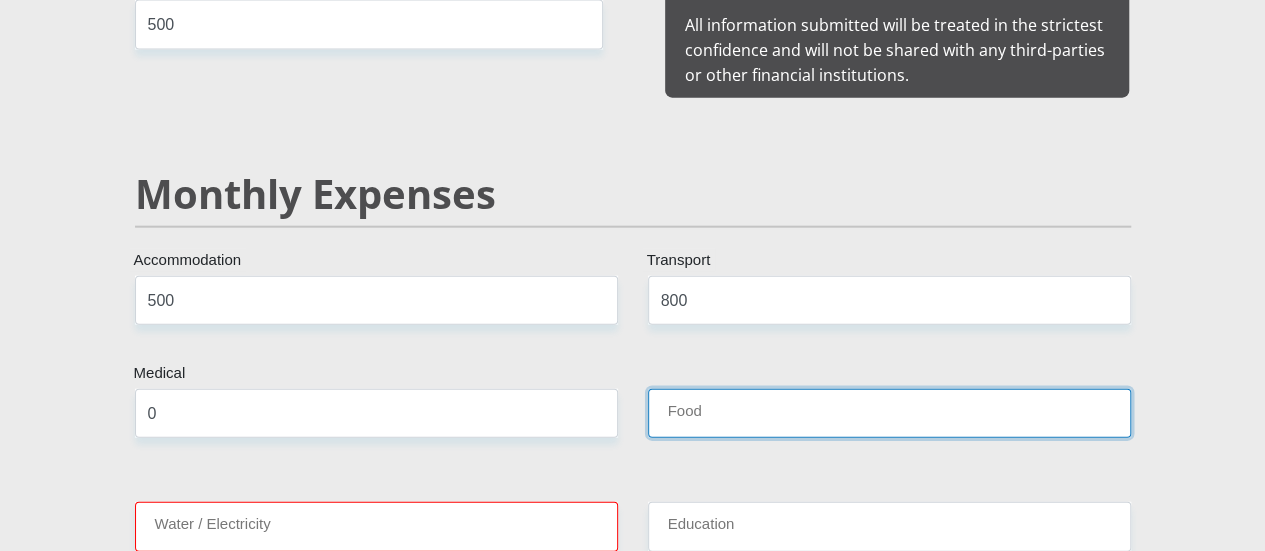 click on "Food" at bounding box center [889, 413] 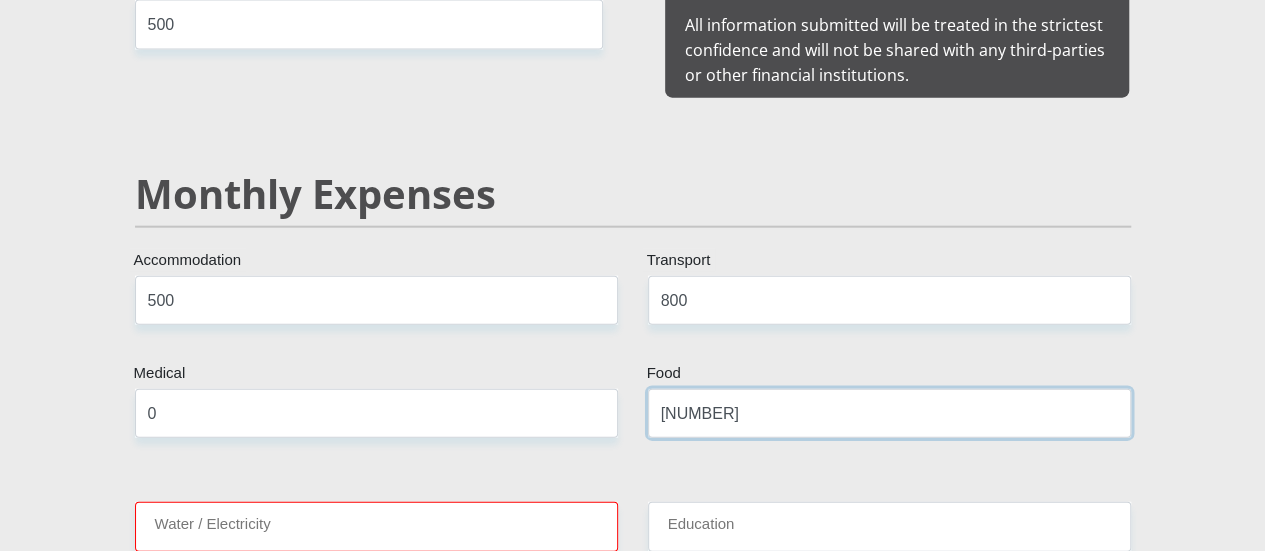 type on "[NUMBER]" 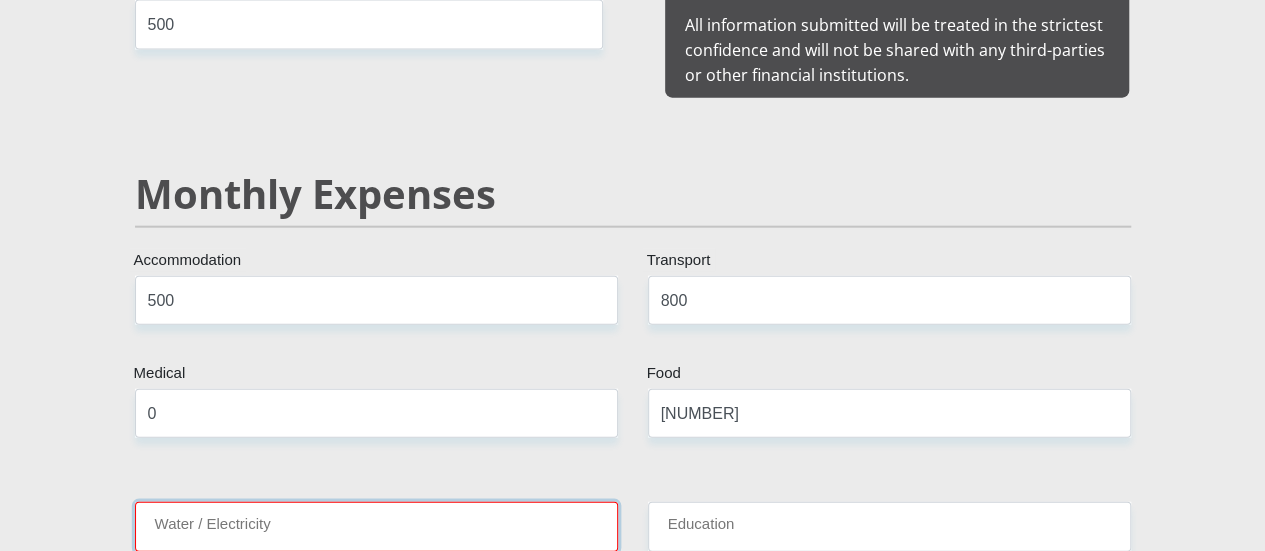 click on "Water / Electricity" at bounding box center (376, 526) 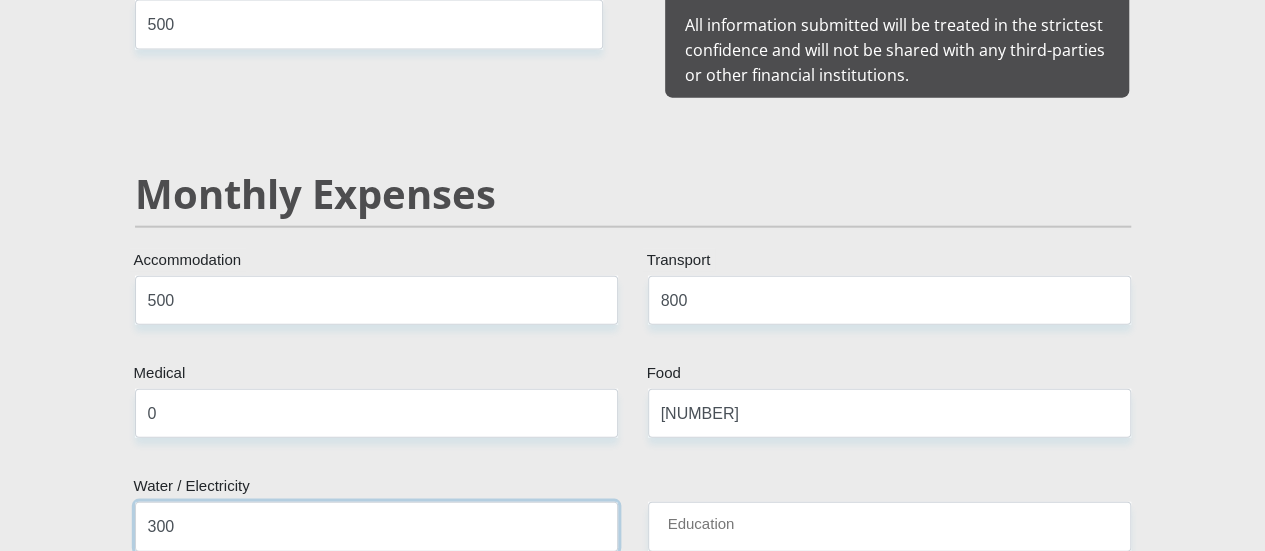 type on "300" 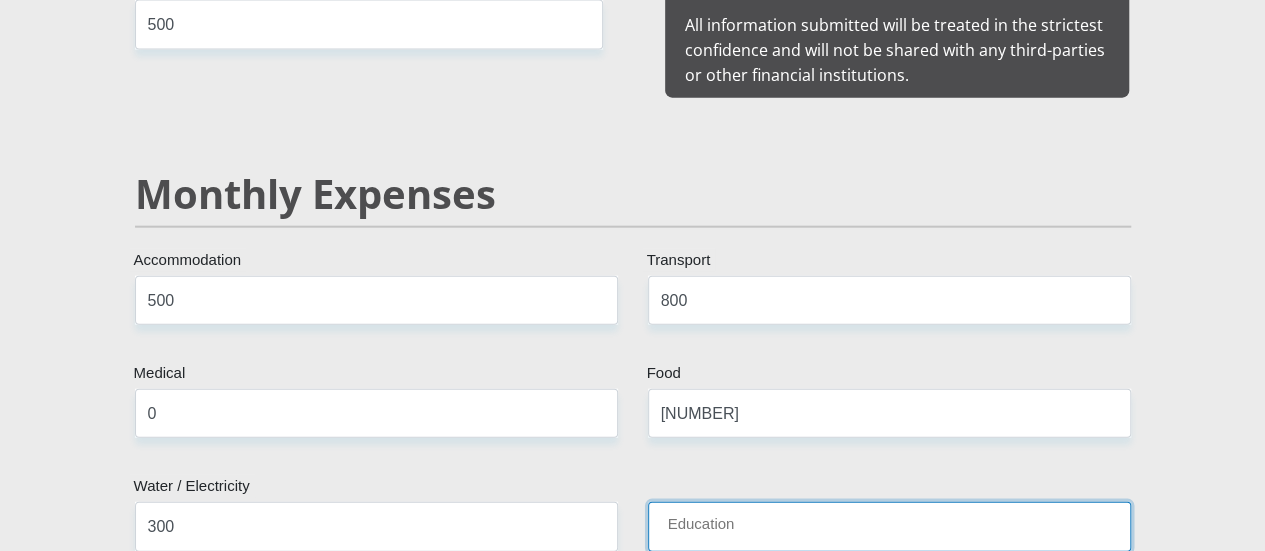 click on "Education" at bounding box center (889, 526) 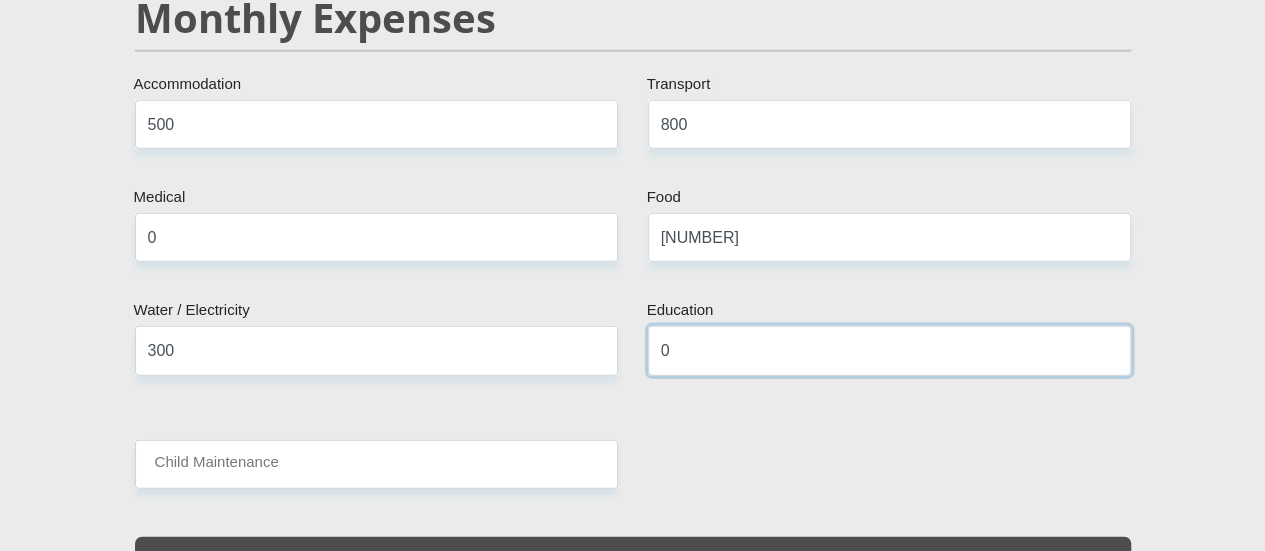 scroll, scrollTop: 2500, scrollLeft: 0, axis: vertical 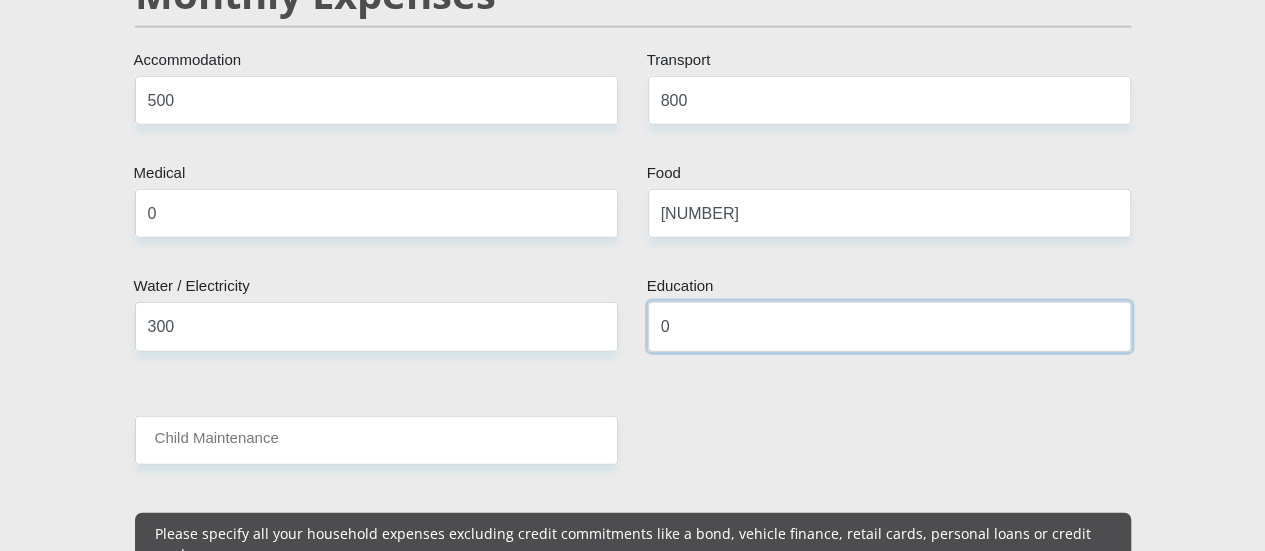 type on "0" 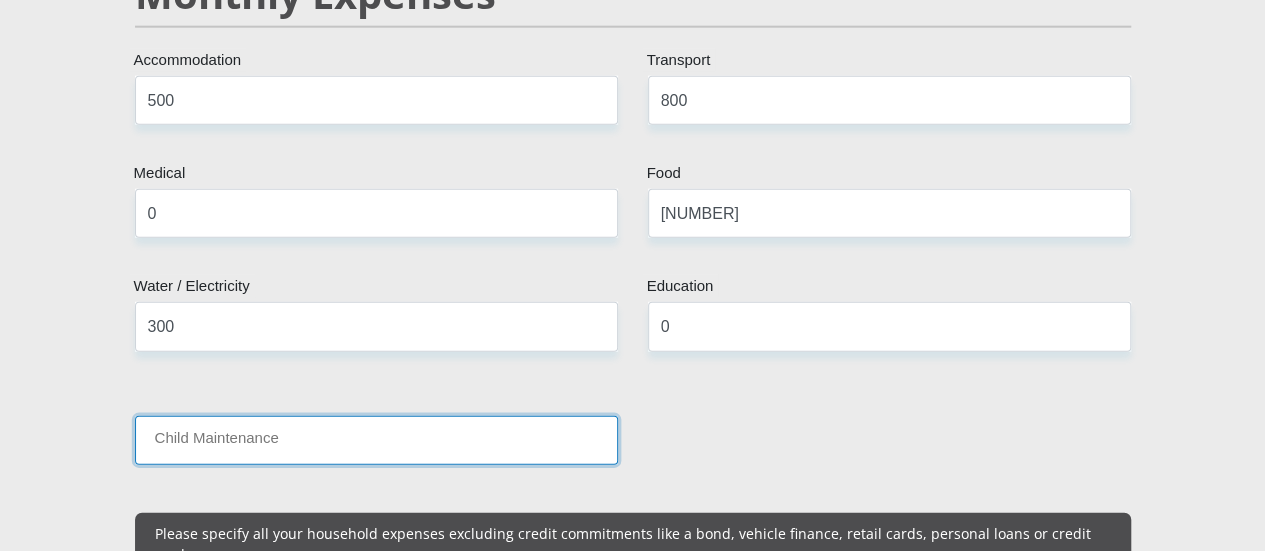 click on "Child Maintenance" at bounding box center [376, 440] 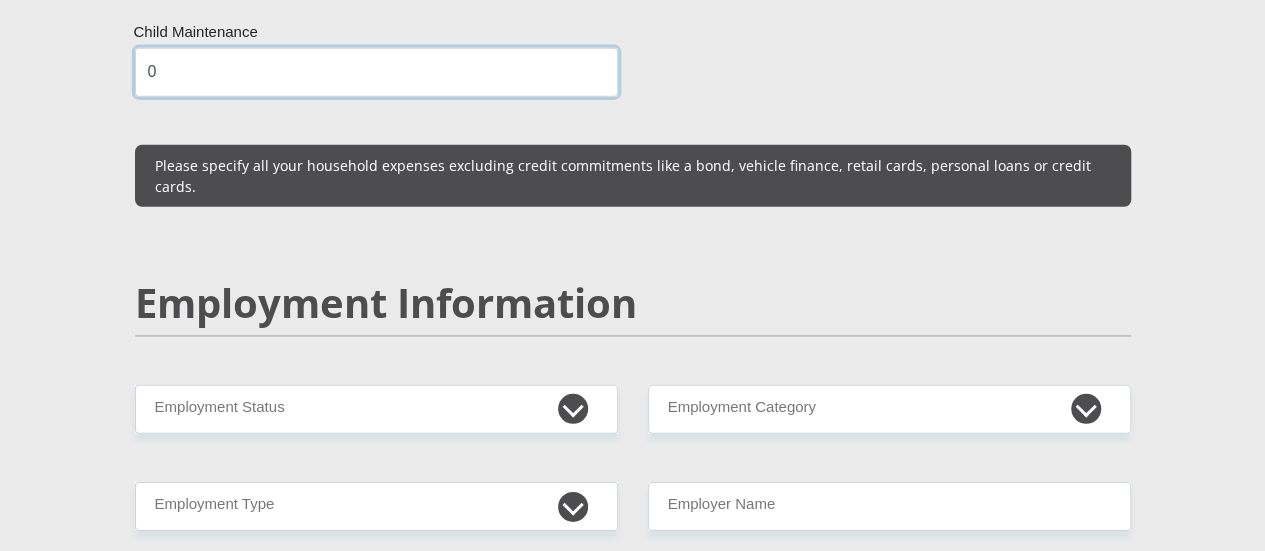 scroll, scrollTop: 2900, scrollLeft: 0, axis: vertical 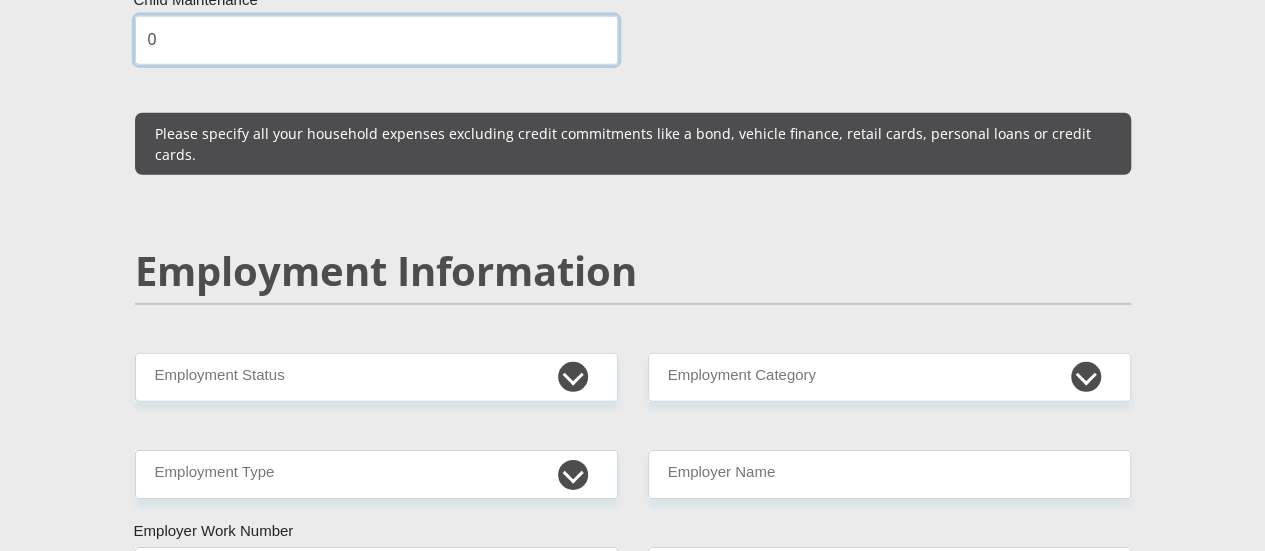 type on "0" 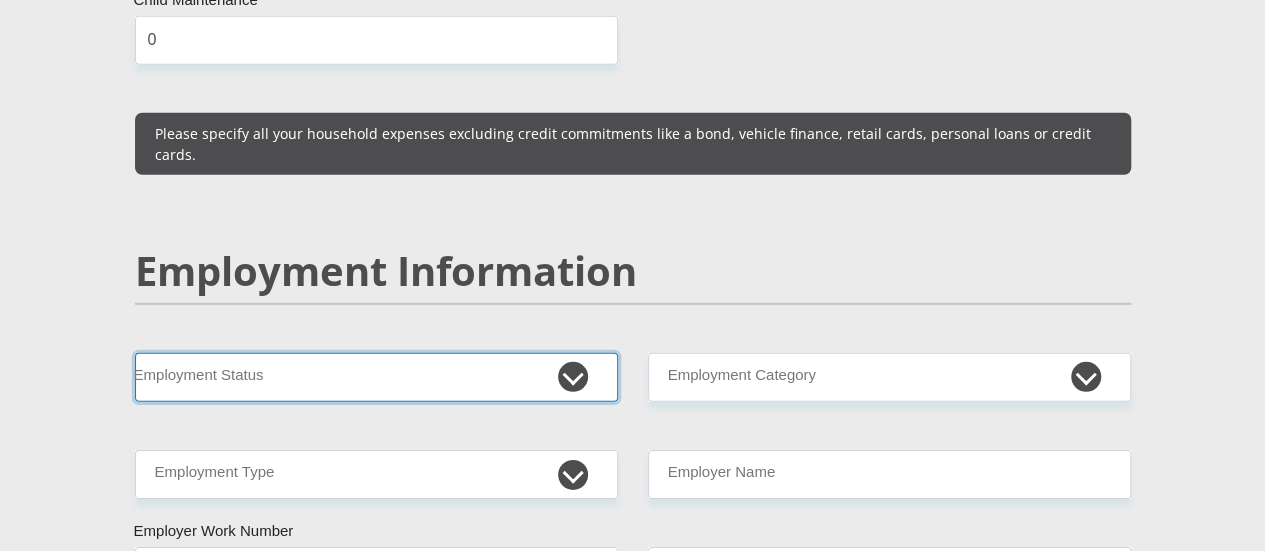 click on "Permanent/Full-time
Part-time/Casual
Contract Worker
Self-Employed
Housewife
Retired
Student
Medically Boarded
Disability
Unemployed" at bounding box center (376, 377) 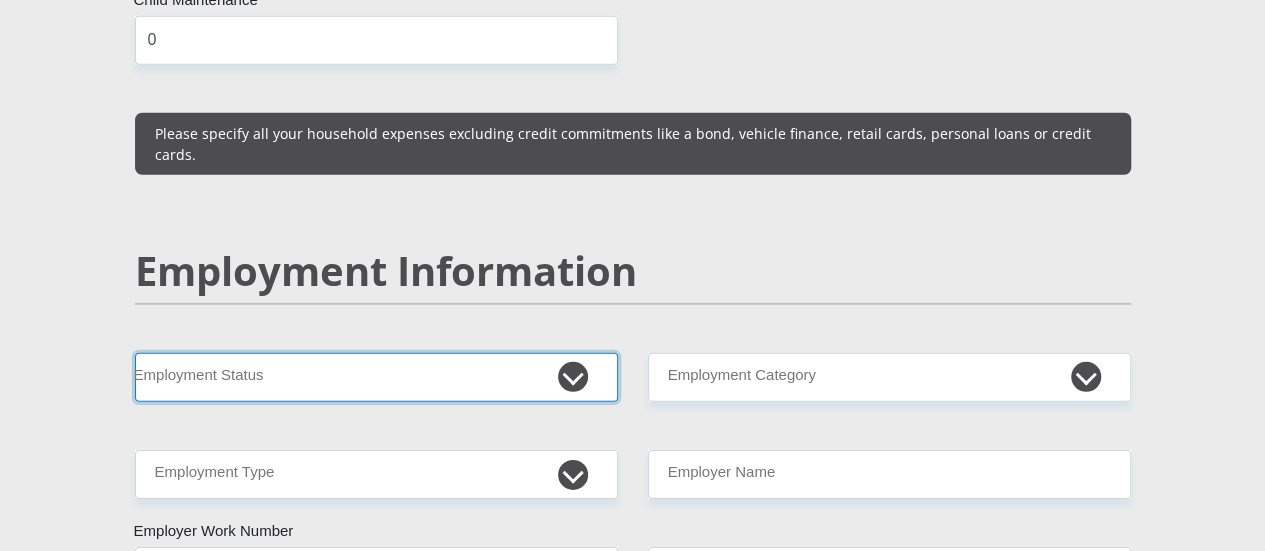 select on "1" 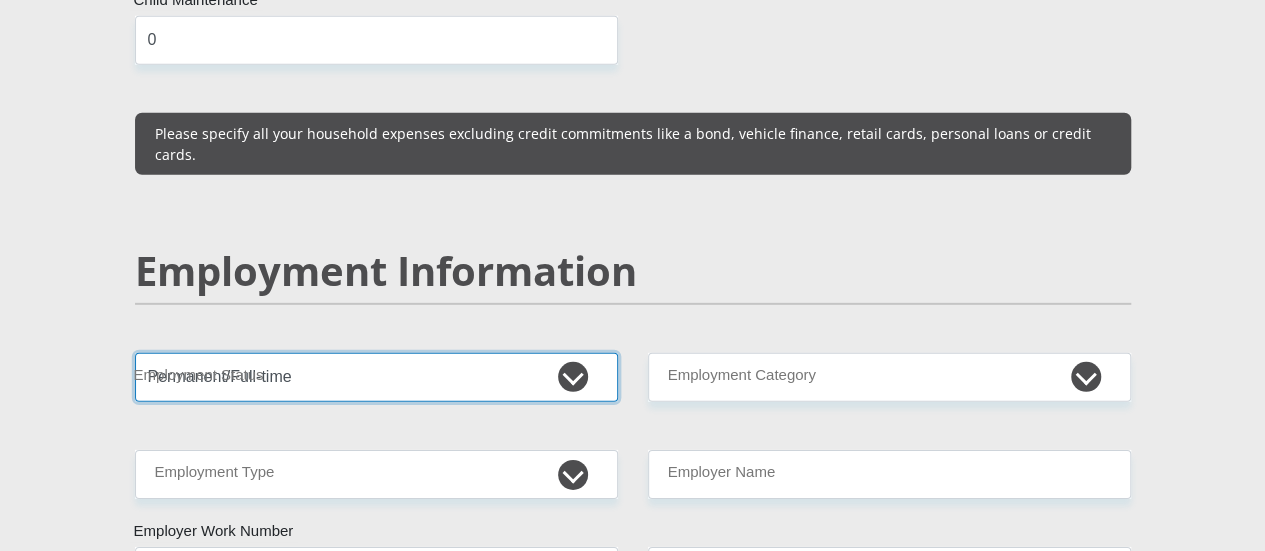 click on "Permanent/Full-time
Part-time/Casual
Contract Worker
Self-Employed
Housewife
Retired
Student
Medically Boarded
Disability
Unemployed" at bounding box center [376, 377] 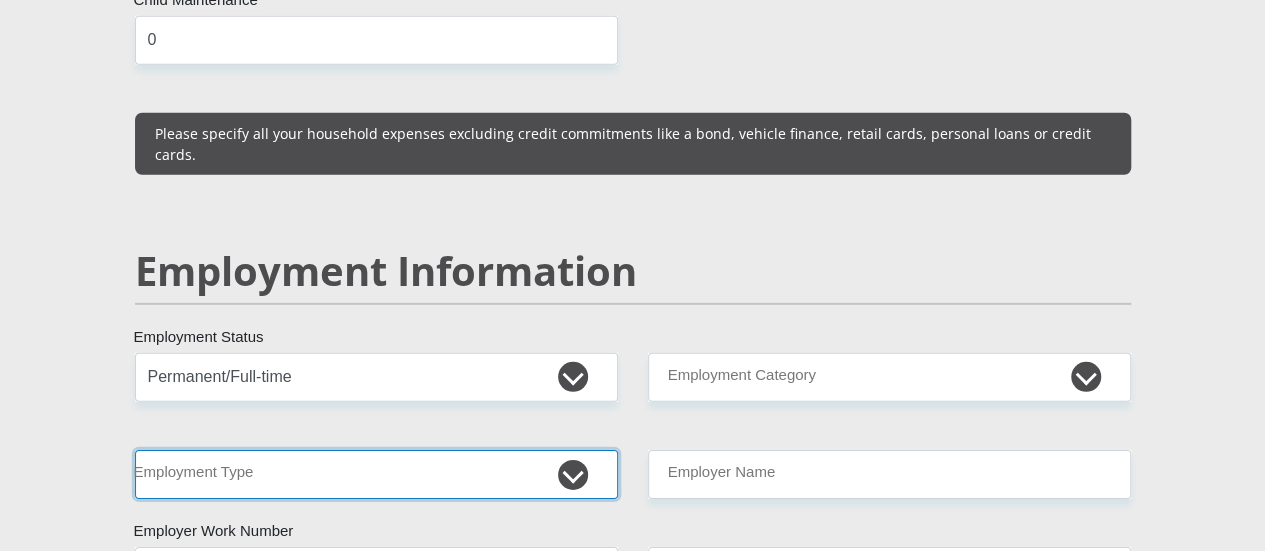 click on "College/Lecturer
Craft Seller
Creative
Driver
Executive
Farmer
Forces - Non Commissioned
Forces - Officer
Hawker
Housewife
Labourer
Licenced Professional
Manager
Miner
Non Licenced Professional
Office Staff/Clerk
Outside Worker
Pensioner
Permanent Teacher
Production/Manufacturing
Sales
Self-Employed
Semi-Professional Worker
Service Industry  Social Worker  Student" at bounding box center [376, 474] 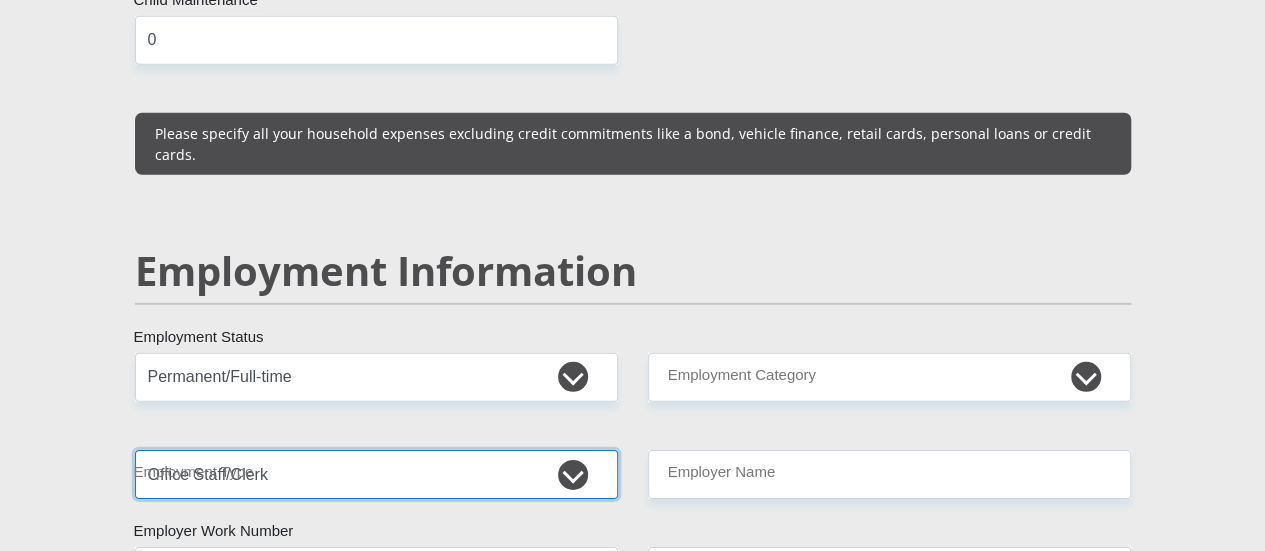 click on "College/Lecturer
Craft Seller
Creative
Driver
Executive
Farmer
Forces - Non Commissioned
Forces - Officer
Hawker
Housewife
Labourer
Licenced Professional
Manager
Miner
Non Licenced Professional
Office Staff/Clerk
Outside Worker
Pensioner
Permanent Teacher
Production/Manufacturing
Sales
Self-Employed
Semi-Professional Worker
Service Industry  Social Worker  Student" at bounding box center (376, 474) 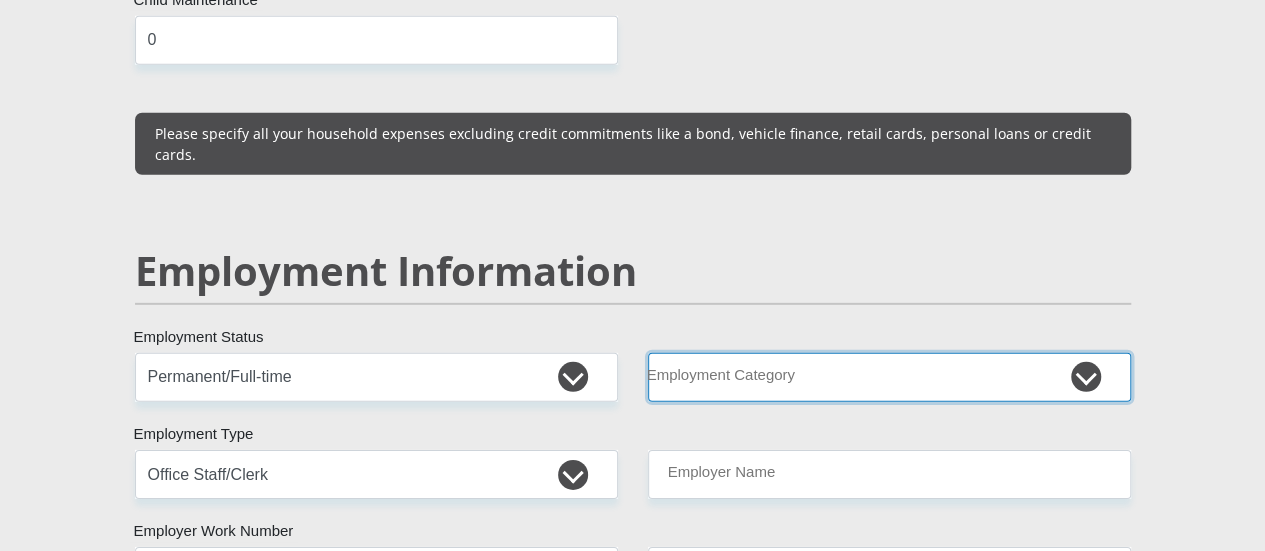 click on "AGRICULTURE
ALCOHOL & TOBACCO
CONSTRUCTION MATERIALS
METALLURGY
EQUIPMENT FOR RENEWABLE ENERGY
SPECIALIZED CONTRACTORS
CAR
GAMING (INCL. INTERNET
OTHER WHOLESALE
UNLICENSED PHARMACEUTICALS
CURRENCY EXCHANGE HOUSES
OTHER FINANCIAL INSTITUTIONS & INSURANCE
REAL ESTATE AGENTS
OIL & GAS
OTHER MATERIALS (E.G. IRON ORE)
PRECIOUS STONES & PRECIOUS METALS
POLITICAL ORGANIZATIONS
RELIGIOUS ORGANIZATIONS(NOT SECTS)
ACTI. HAVING BUSINESS DEAL WITH PUBLIC ADMINISTRATION
LAUNDROMATS" at bounding box center [889, 377] 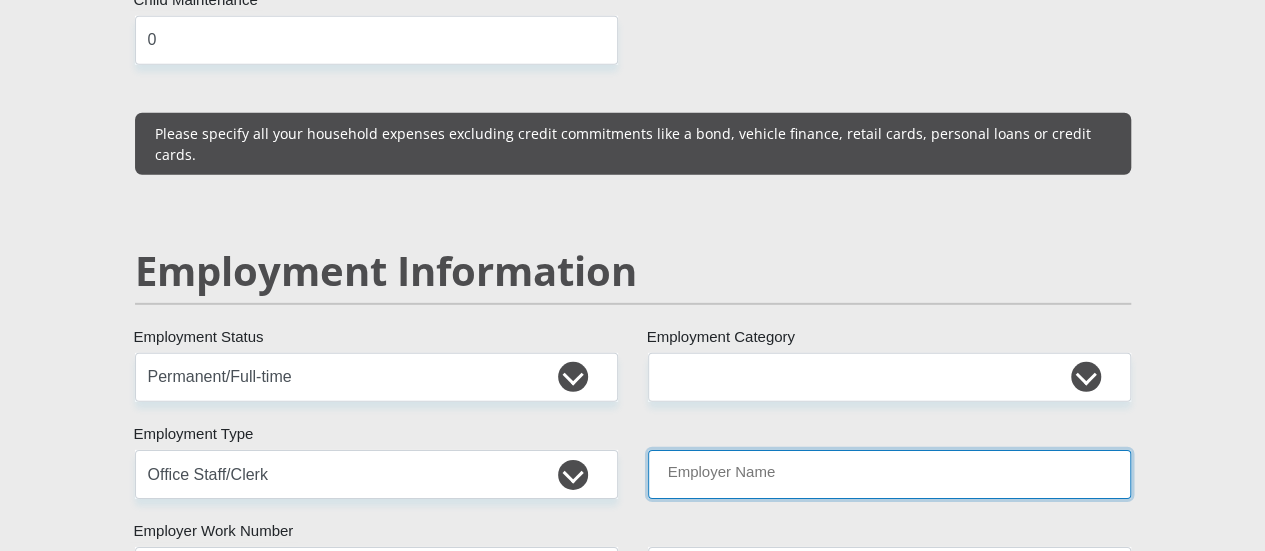 click on "Employer Name" at bounding box center [889, 474] 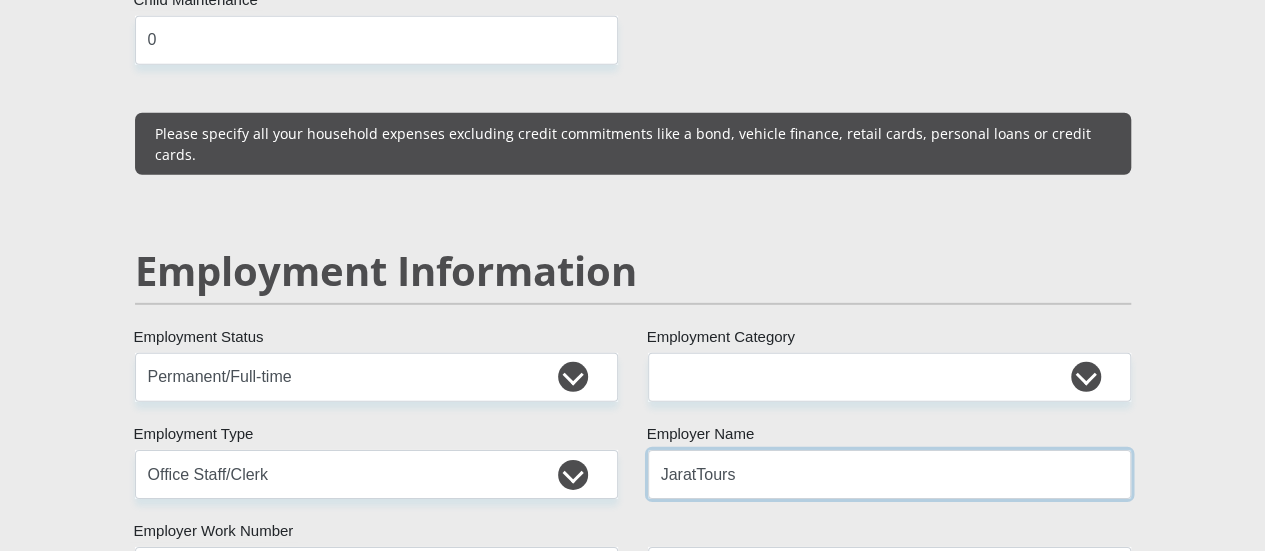 click on "JaratTours" at bounding box center [889, 474] 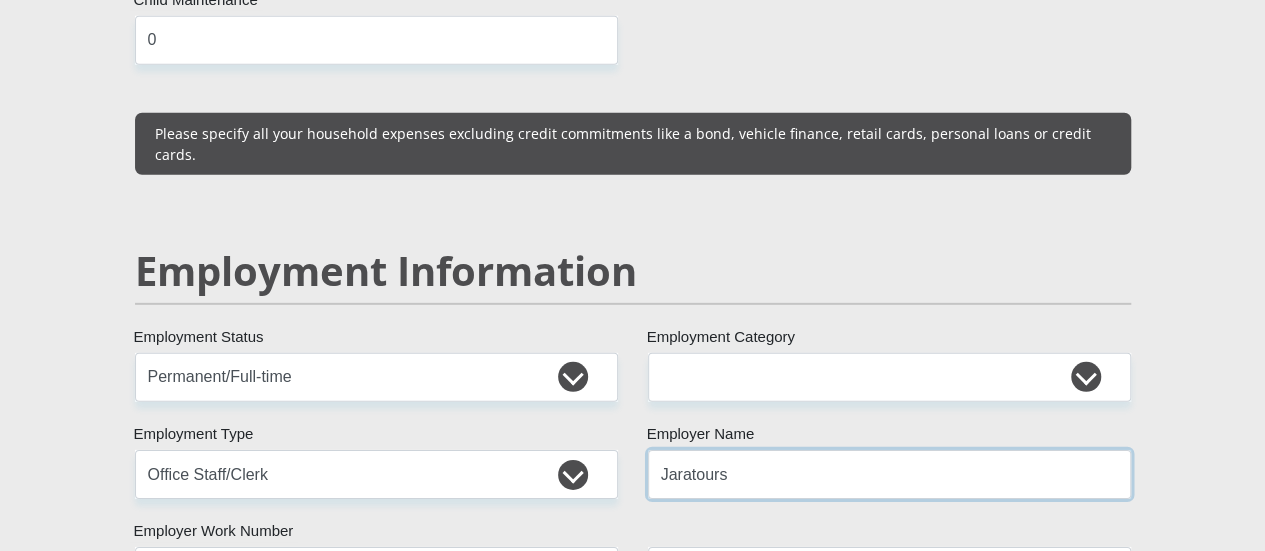 type on "Jaratours" 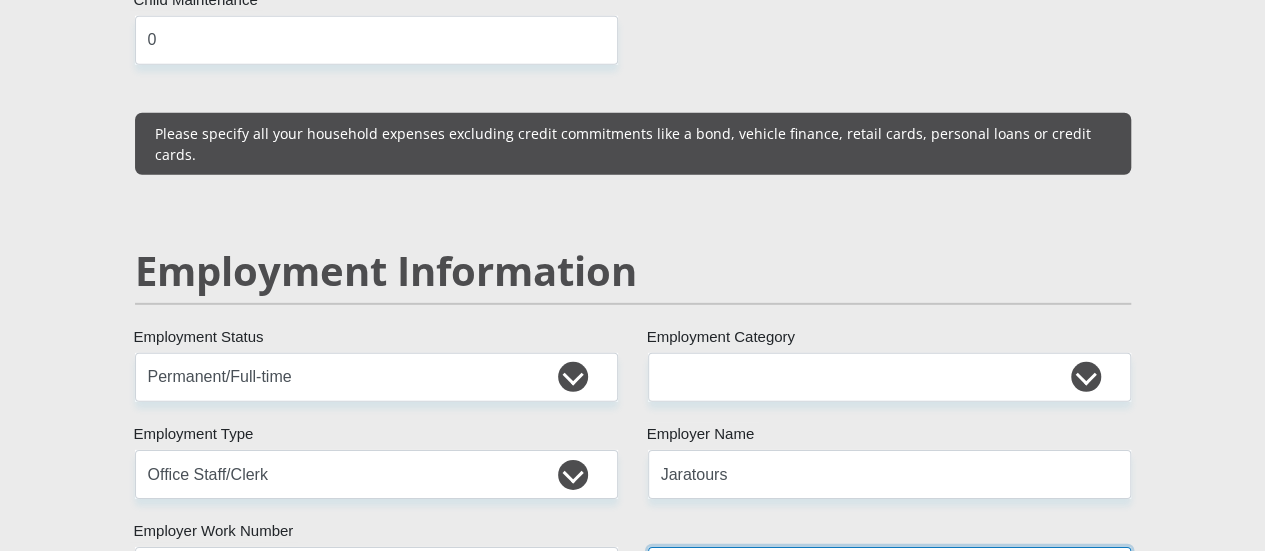 click on "less than 1 year
1-3 years
3-5 years
5+ years" at bounding box center [889, 571] 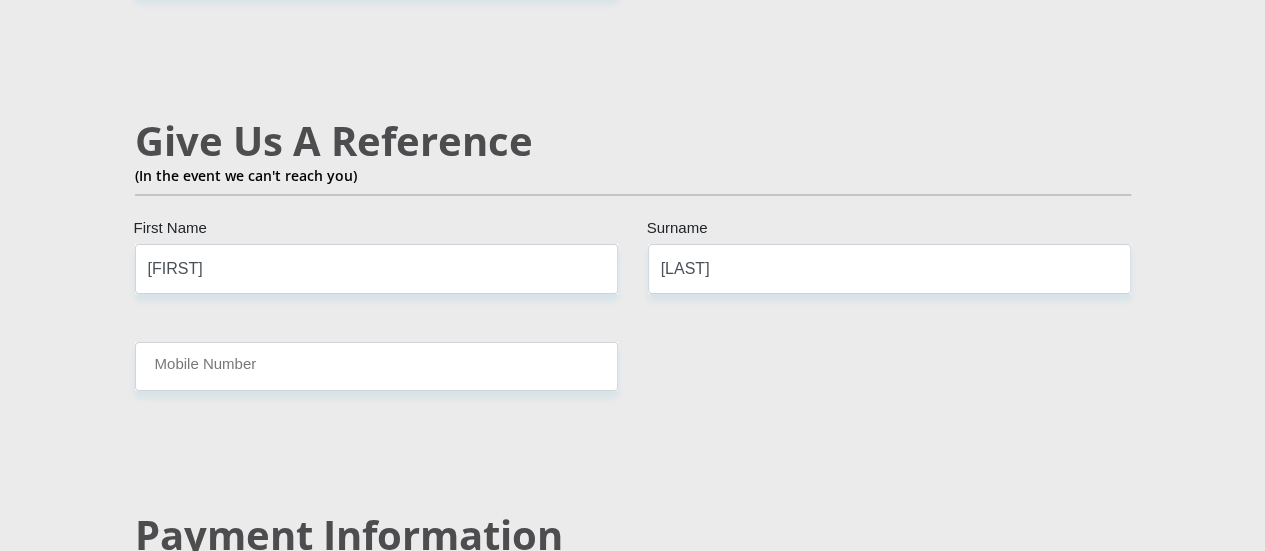 scroll, scrollTop: 3500, scrollLeft: 0, axis: vertical 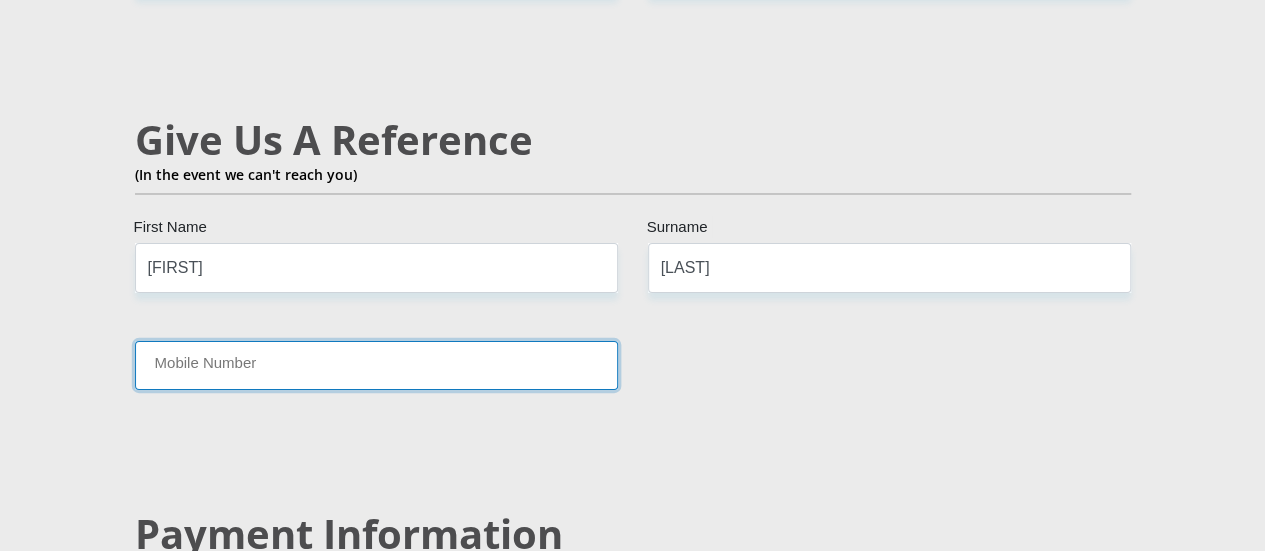 click on "Mobile Number" at bounding box center (376, 365) 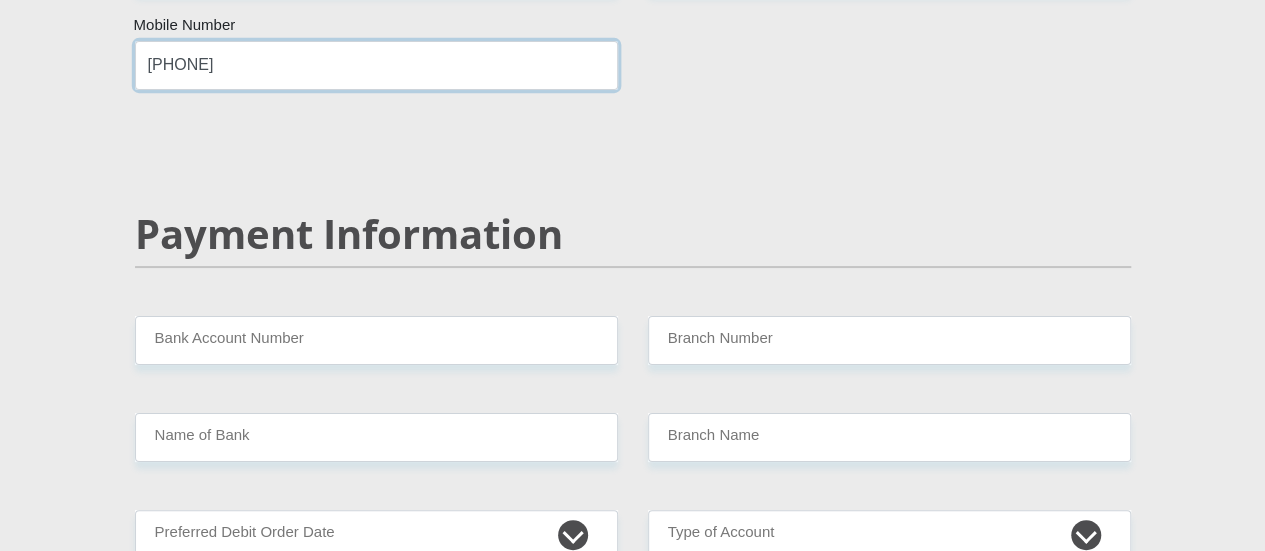 scroll, scrollTop: 3900, scrollLeft: 0, axis: vertical 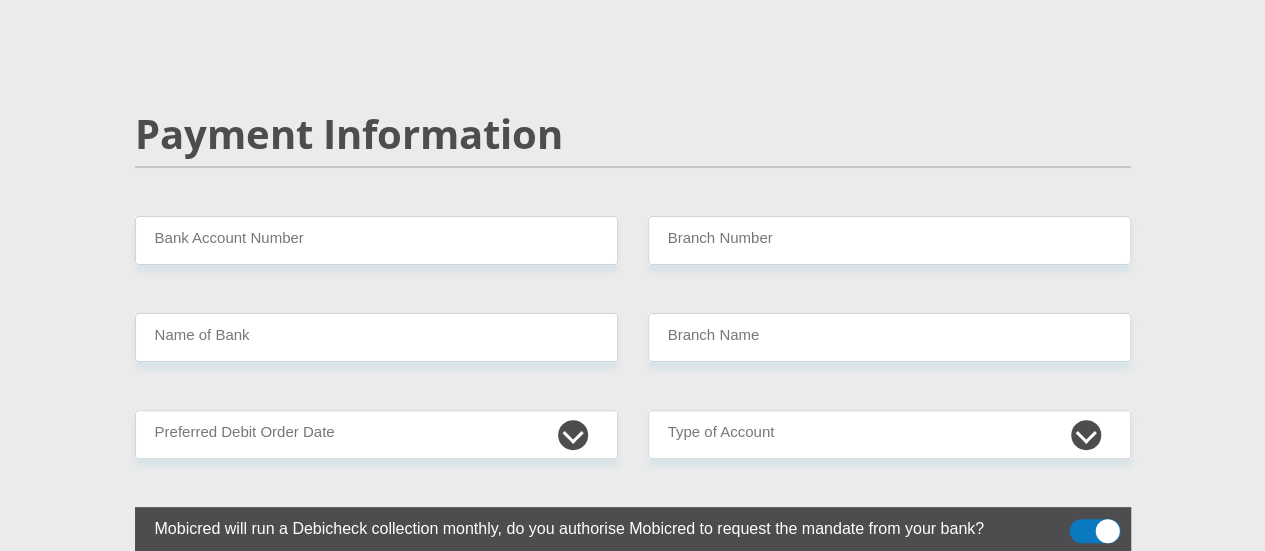 type on "[PHONE]" 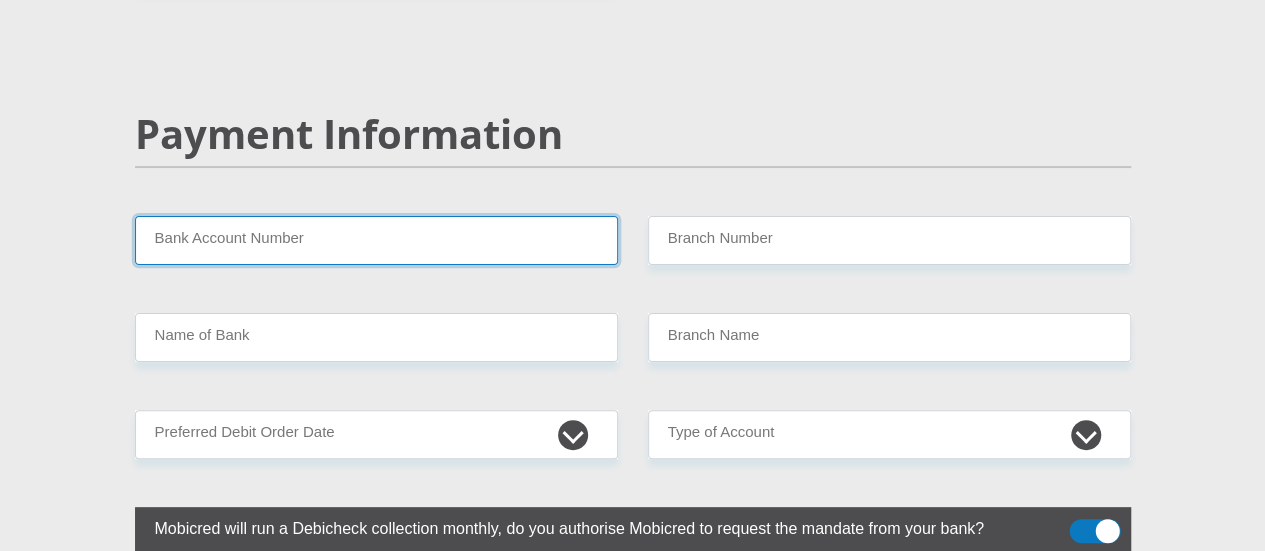 click on "Bank Account Number" at bounding box center (376, 240) 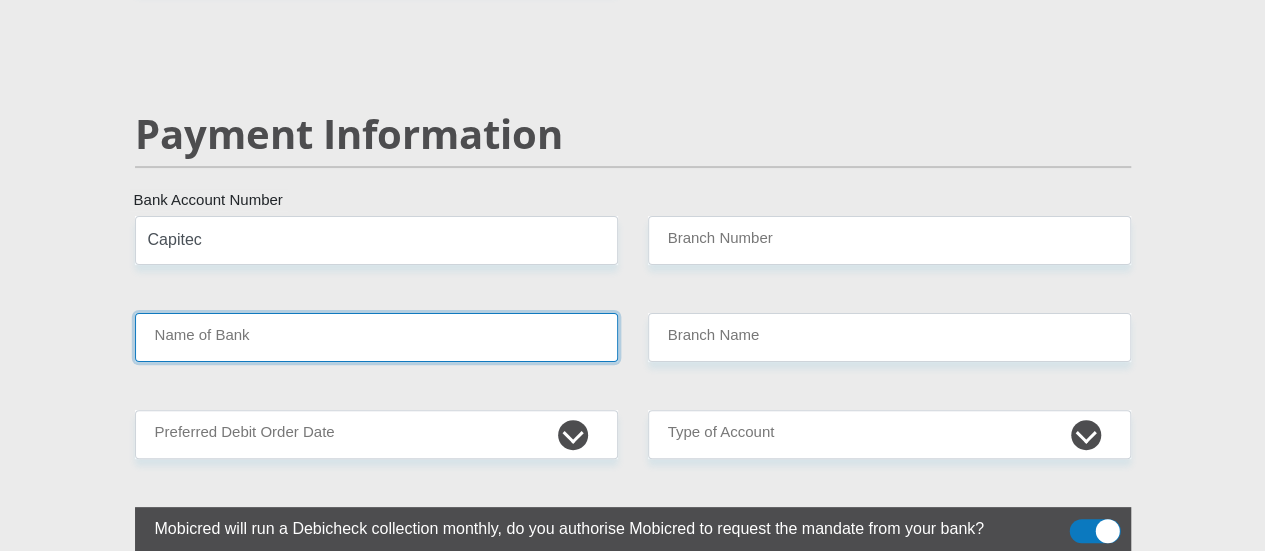 click on "Name of Bank" at bounding box center [376, 337] 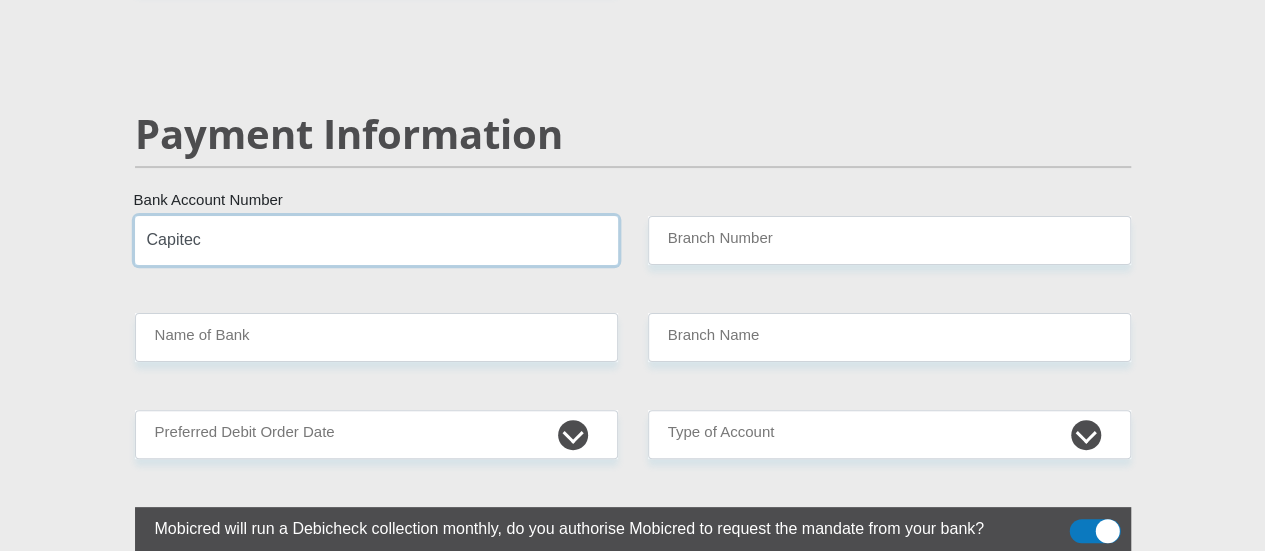 drag, startPoint x: 216, startPoint y: 151, endPoint x: 126, endPoint y: 136, distance: 91.24144 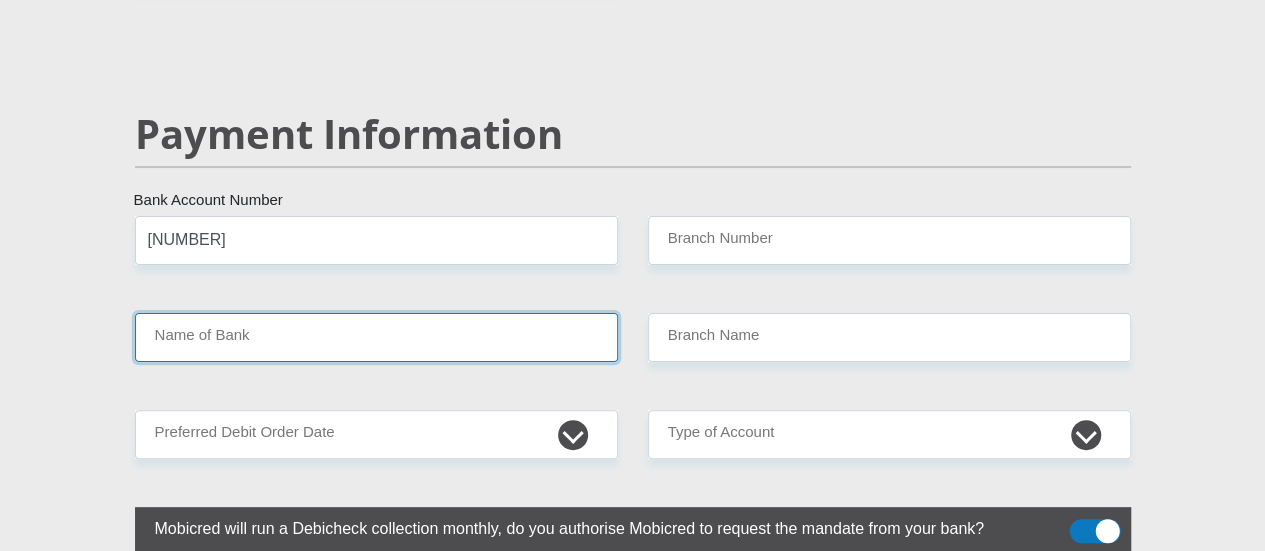 click on "Name of Bank" at bounding box center [376, 337] 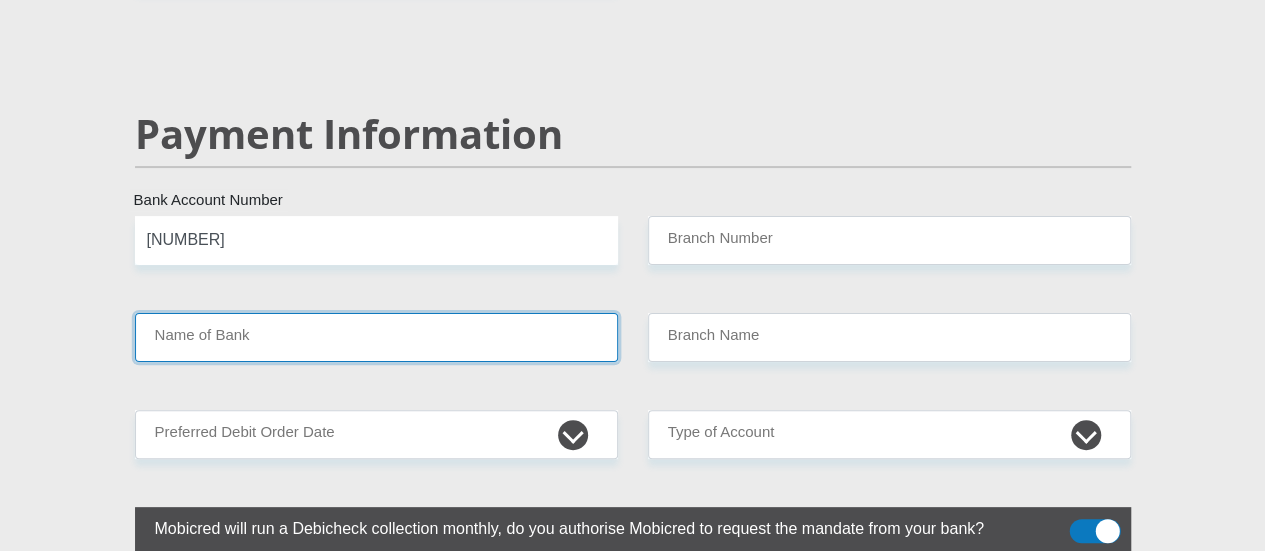 click on "Name of Bank" at bounding box center [376, 337] 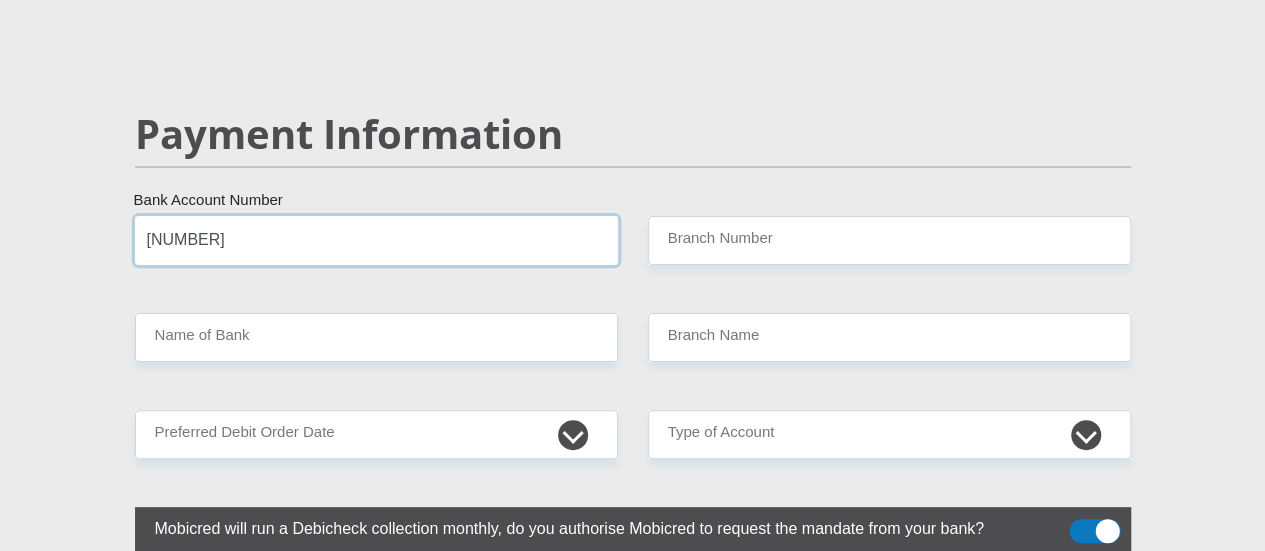 click on "[NUMBER]" at bounding box center (376, 240) 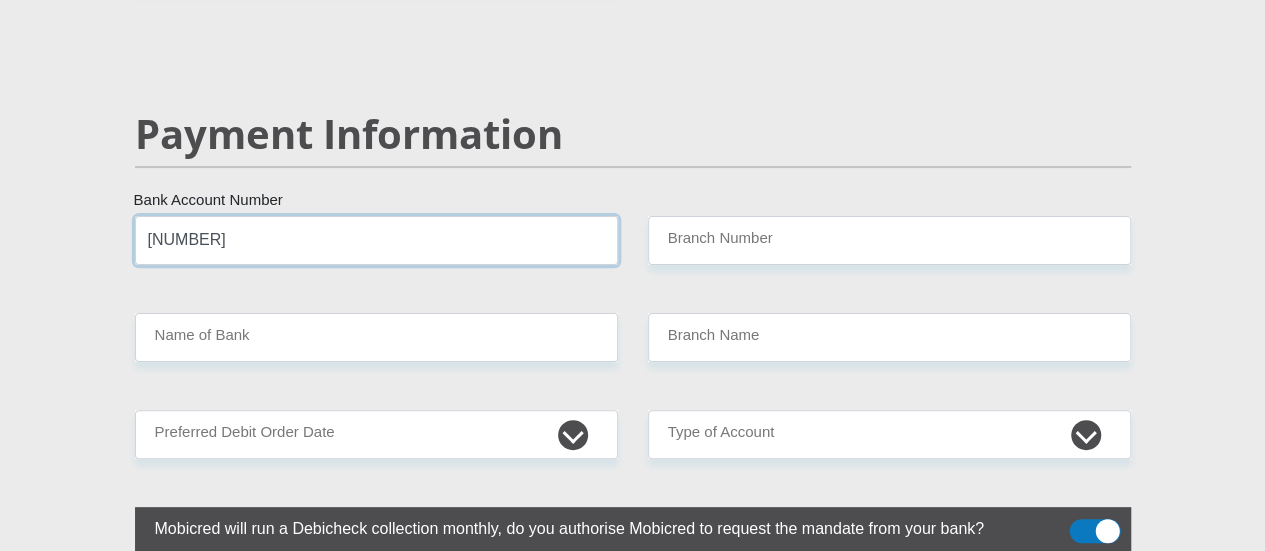 type on "[NUMBER]" 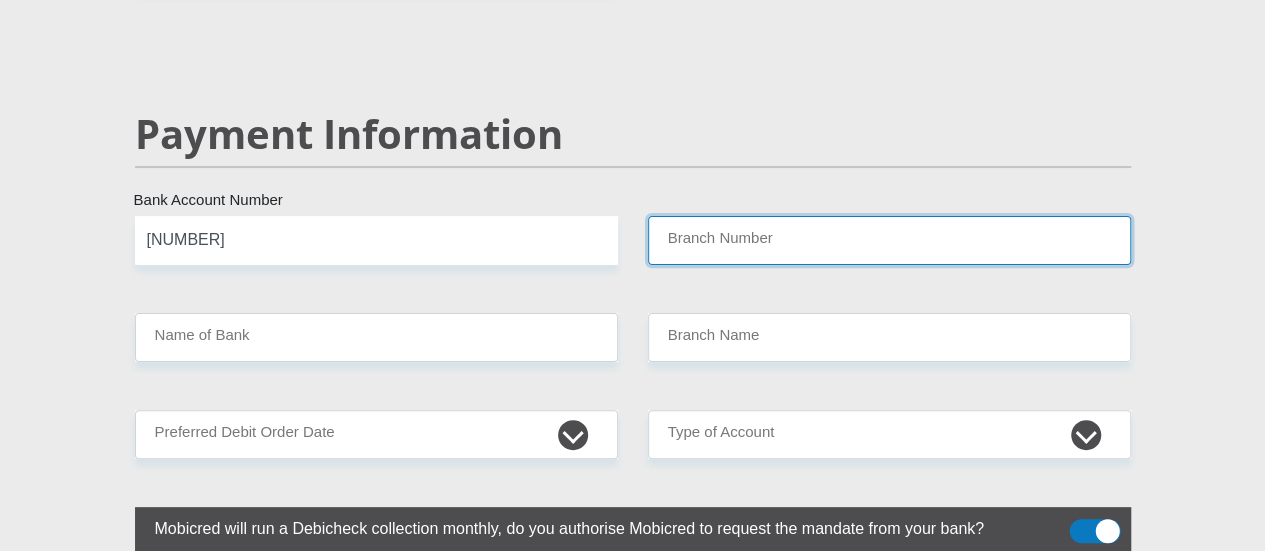 click on "Branch Number" at bounding box center [889, 240] 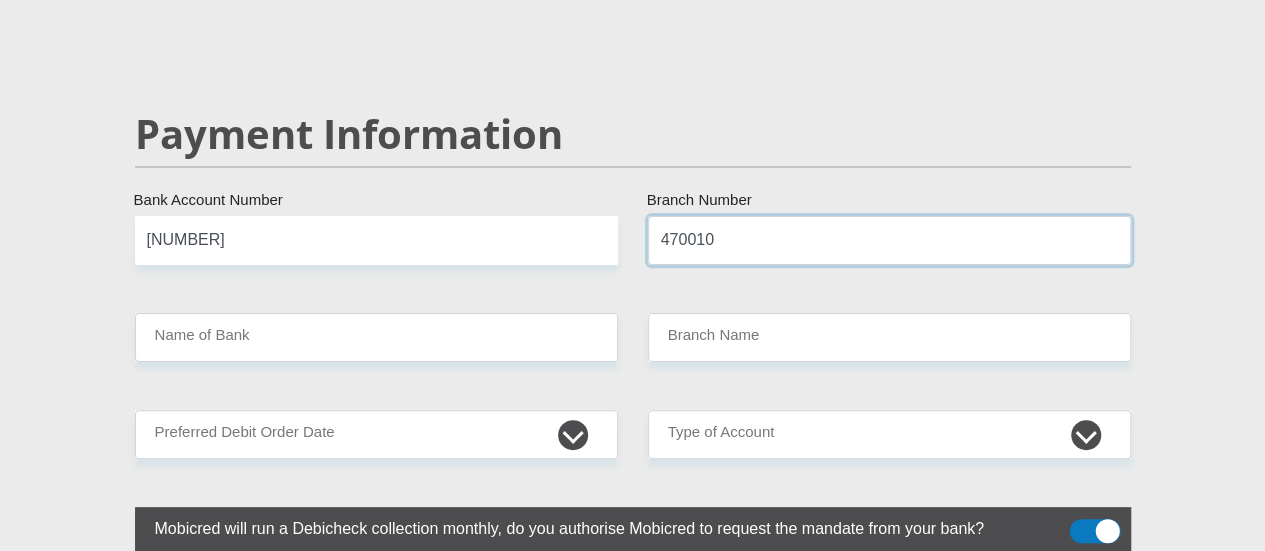 type on "470010" 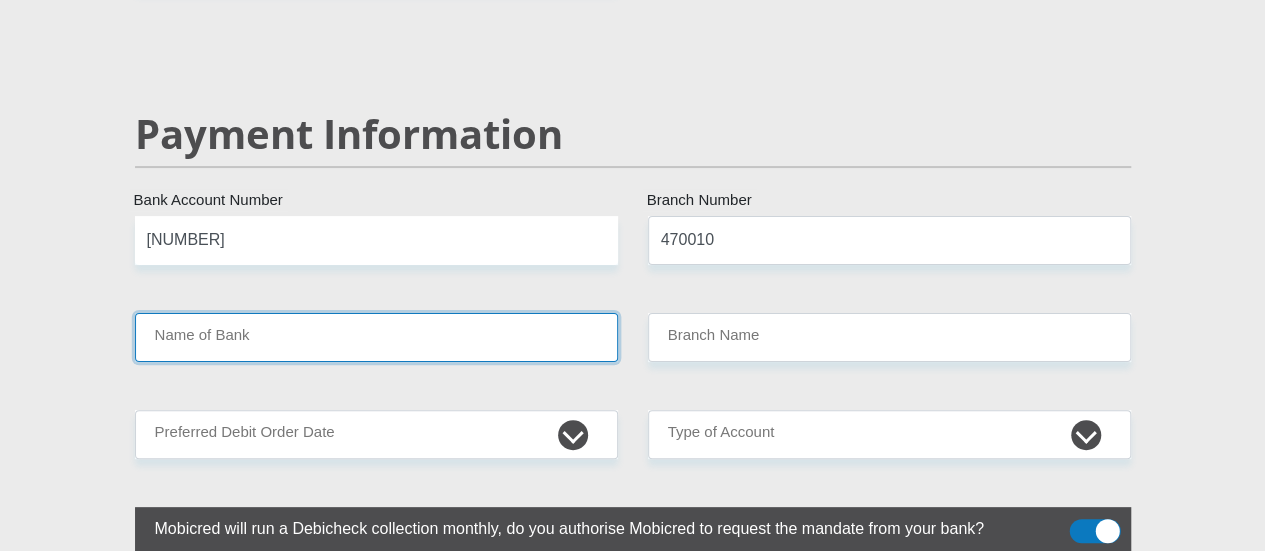 click on "Name of Bank" at bounding box center (376, 337) 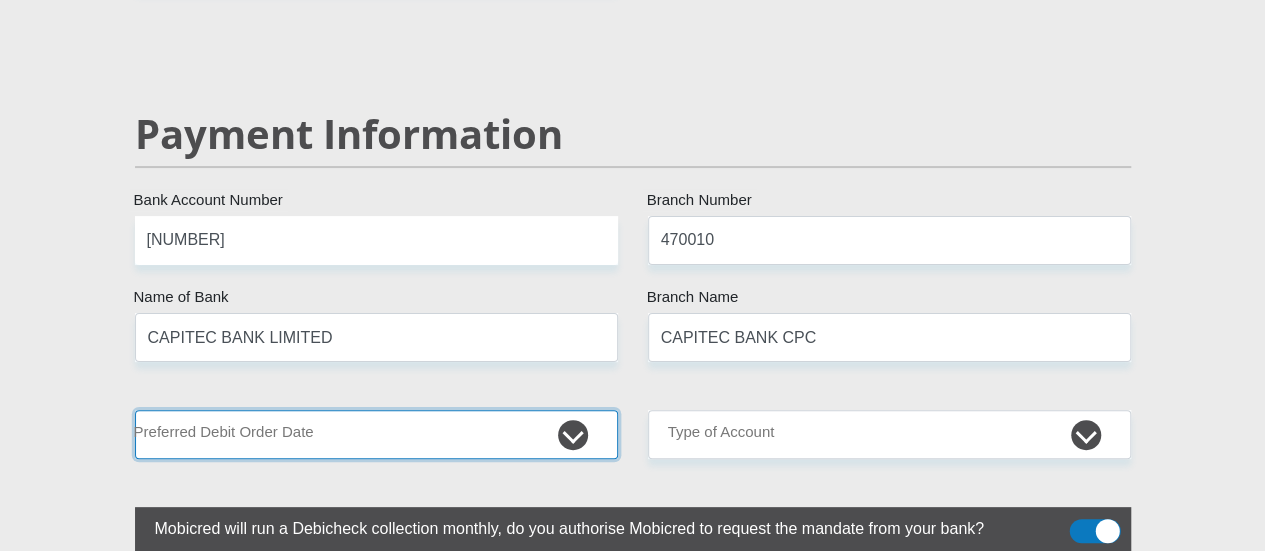 click on "1st
2nd
3rd
4th
5th
7th
18th
19th
20th
21st
22nd
23rd
24th
25th
26th
27th
28th
29th
30th" at bounding box center (376, 434) 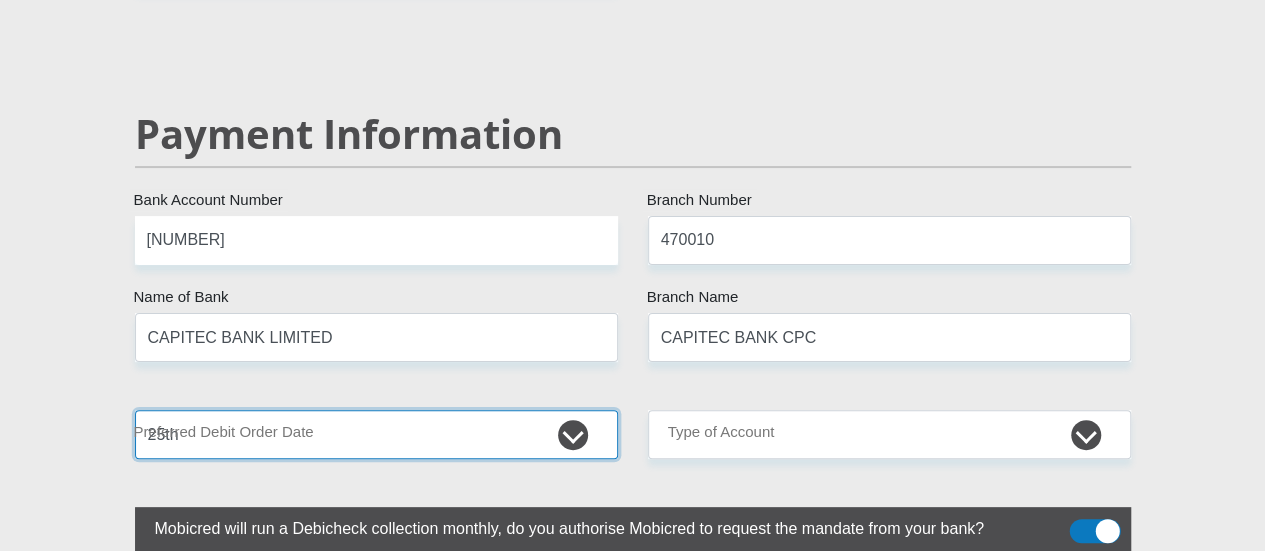 click on "1st
2nd
3rd
4th
5th
7th
18th
19th
20th
21st
22nd
23rd
24th
25th
26th
27th
28th
29th
30th" at bounding box center (376, 434) 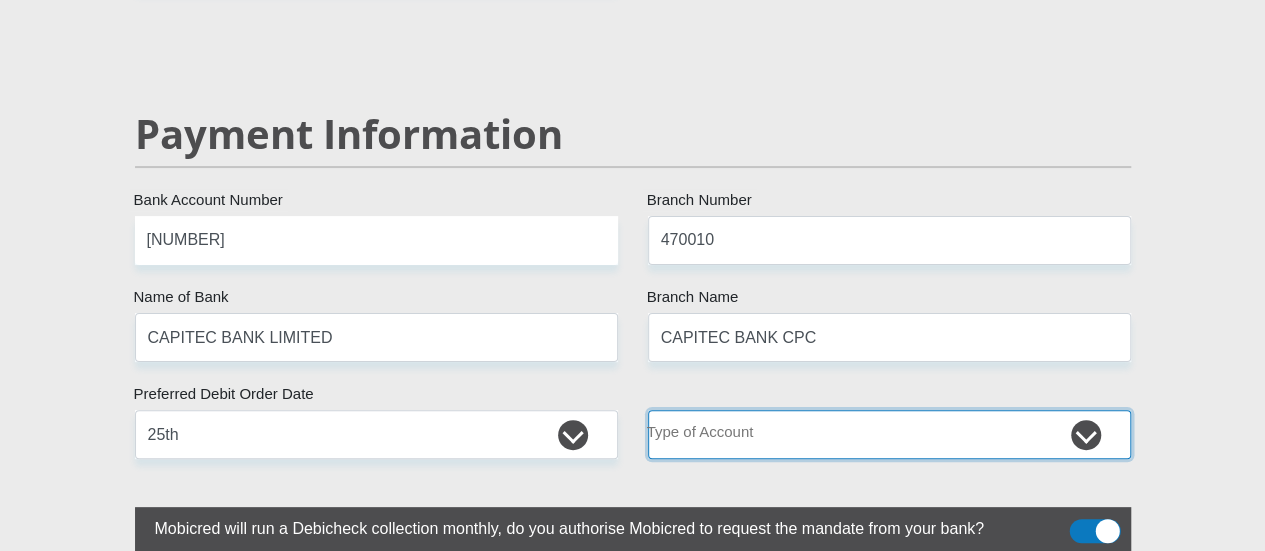 click on "Cheque
Savings" at bounding box center (889, 434) 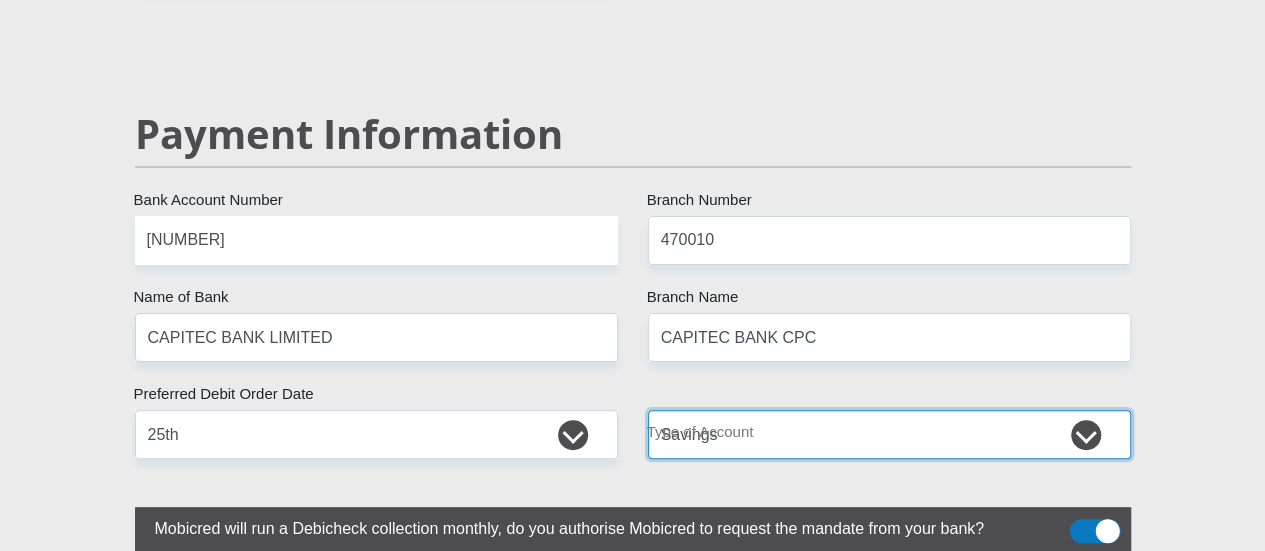 click on "Cheque
Savings" at bounding box center [889, 434] 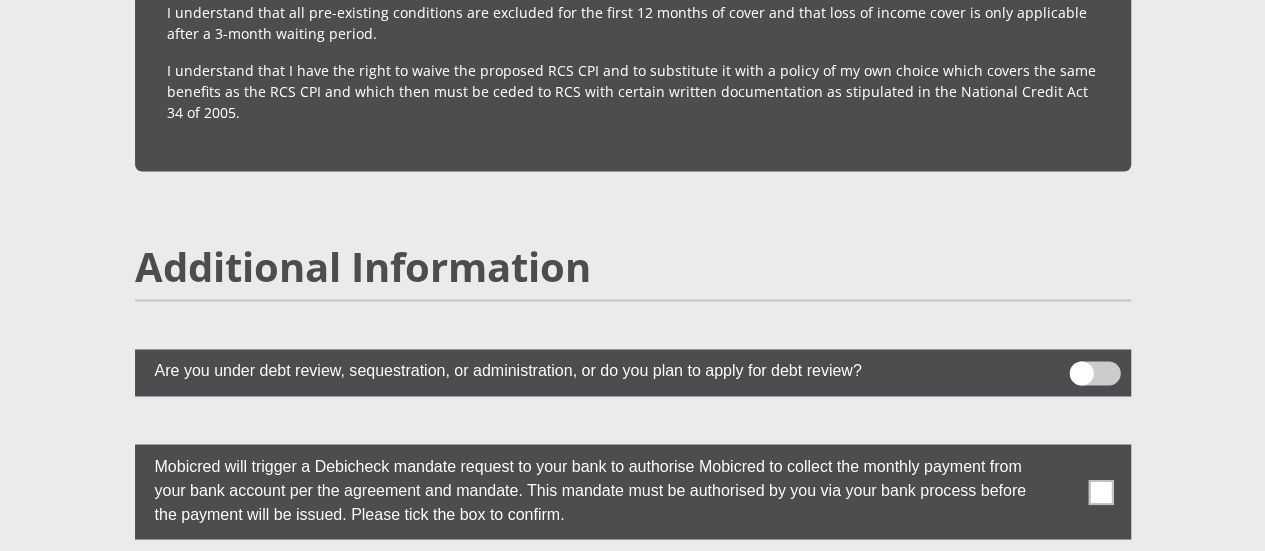 scroll, scrollTop: 5400, scrollLeft: 0, axis: vertical 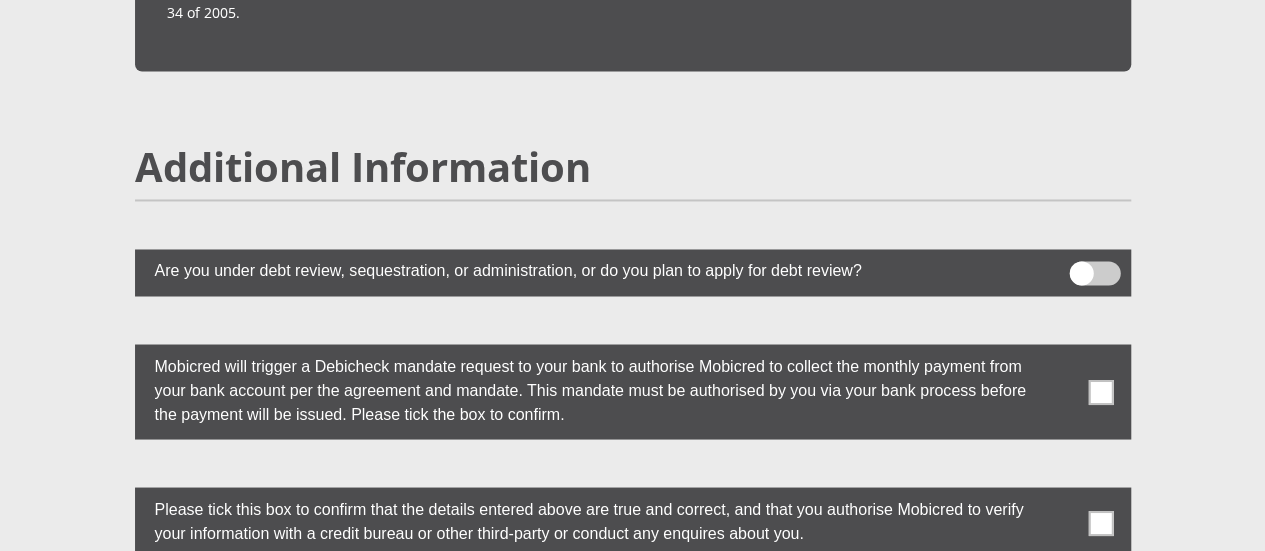 click at bounding box center [1100, 391] 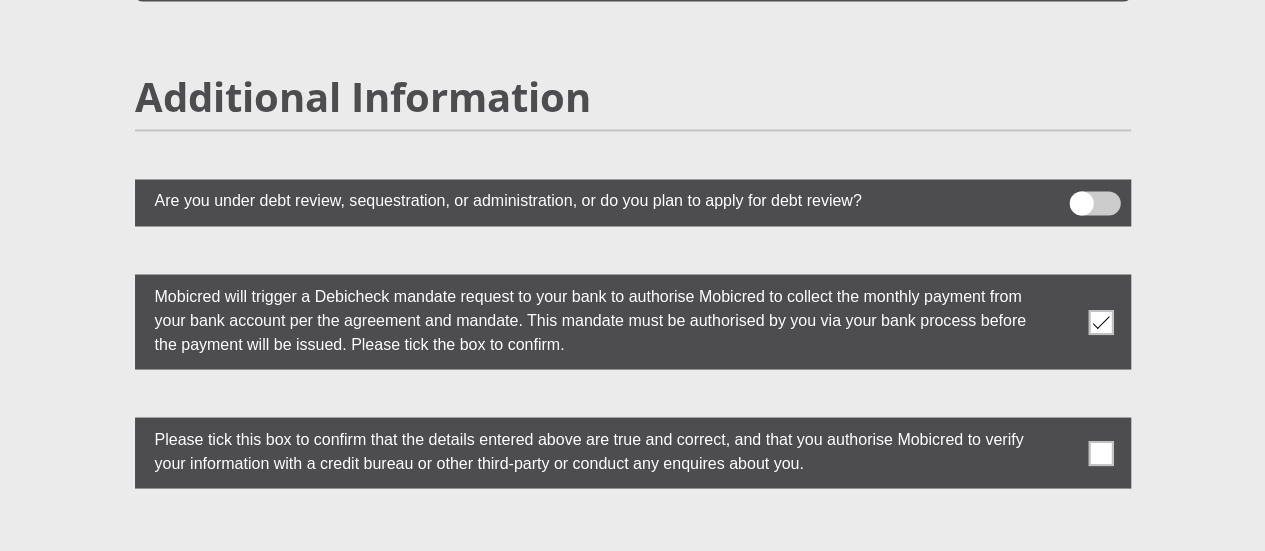 scroll, scrollTop: 5500, scrollLeft: 0, axis: vertical 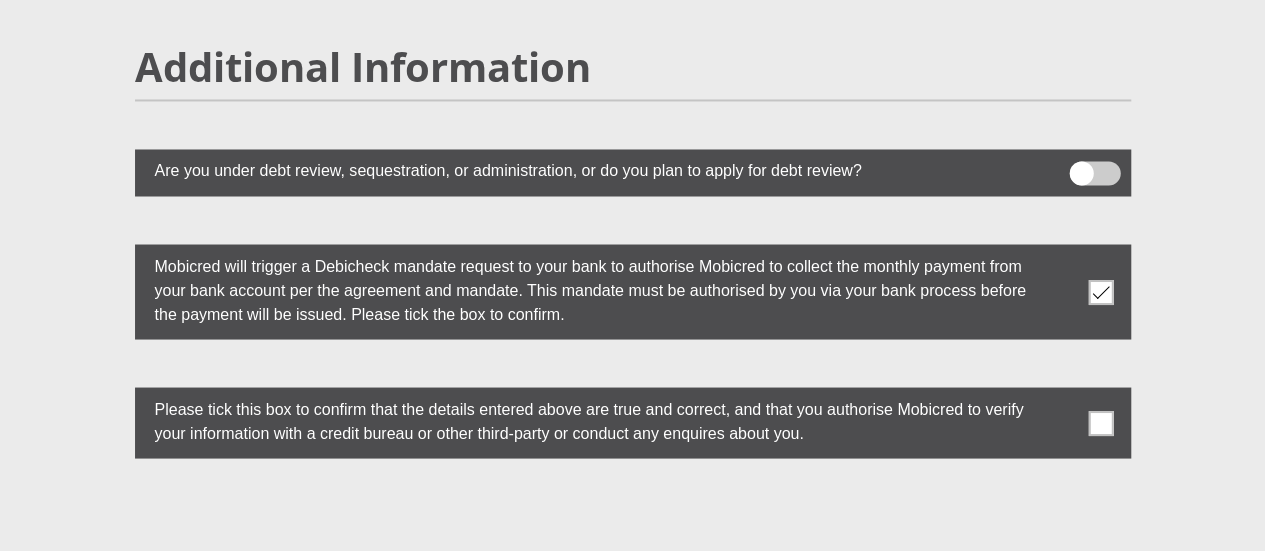 drag, startPoint x: 1098, startPoint y: 322, endPoint x: 1010, endPoint y: 377, distance: 103.773796 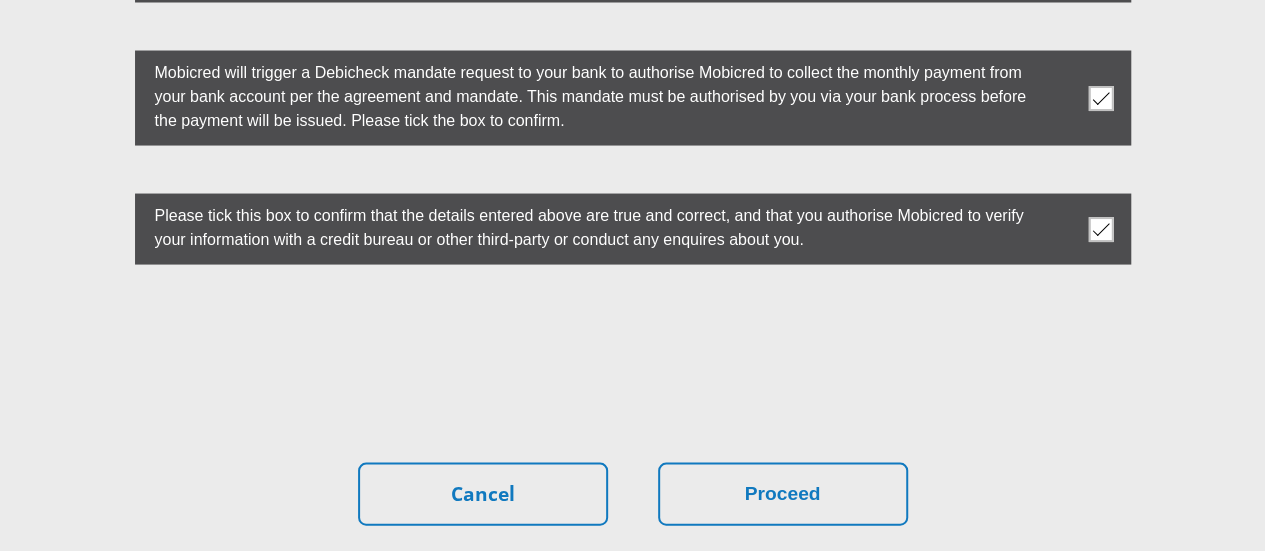 scroll, scrollTop: 5800, scrollLeft: 0, axis: vertical 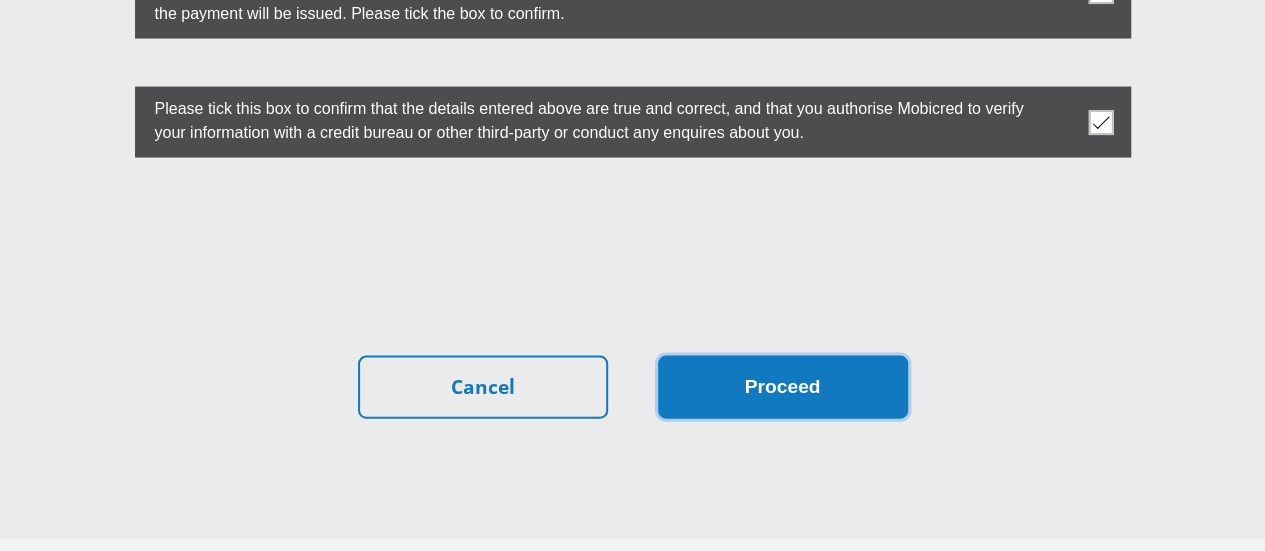 click on "Proceed" at bounding box center (783, 387) 